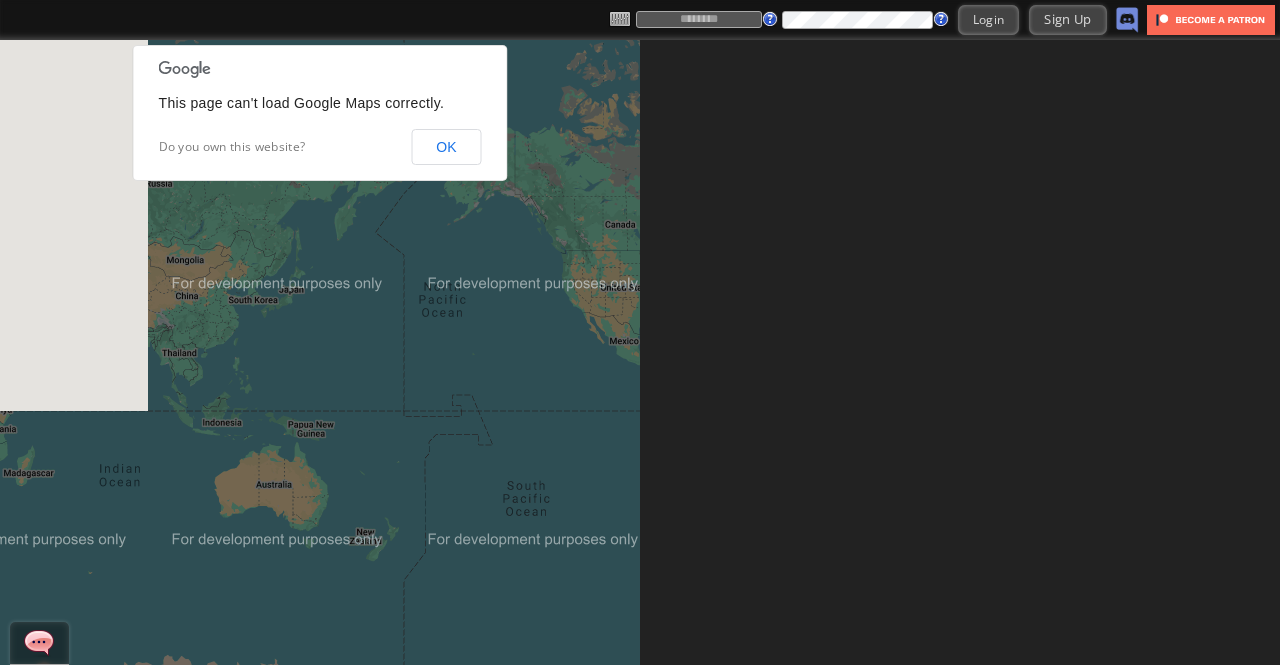 scroll, scrollTop: 0, scrollLeft: 0, axis: both 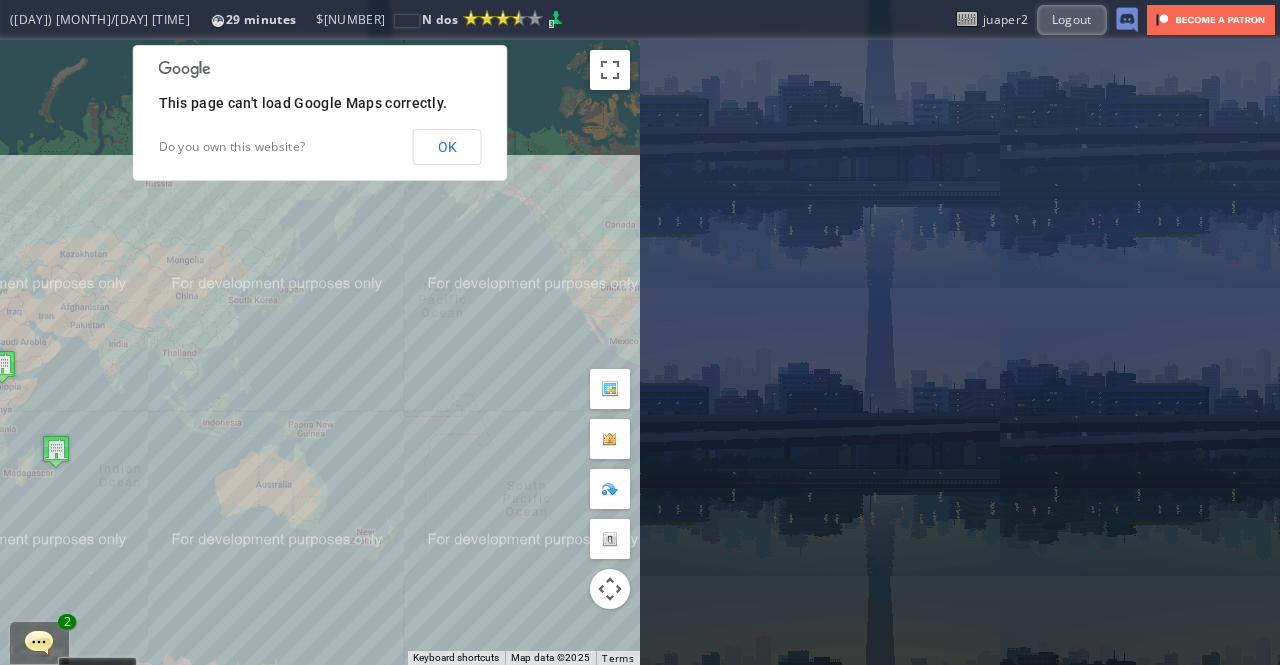 click on "OK" at bounding box center [447, 147] 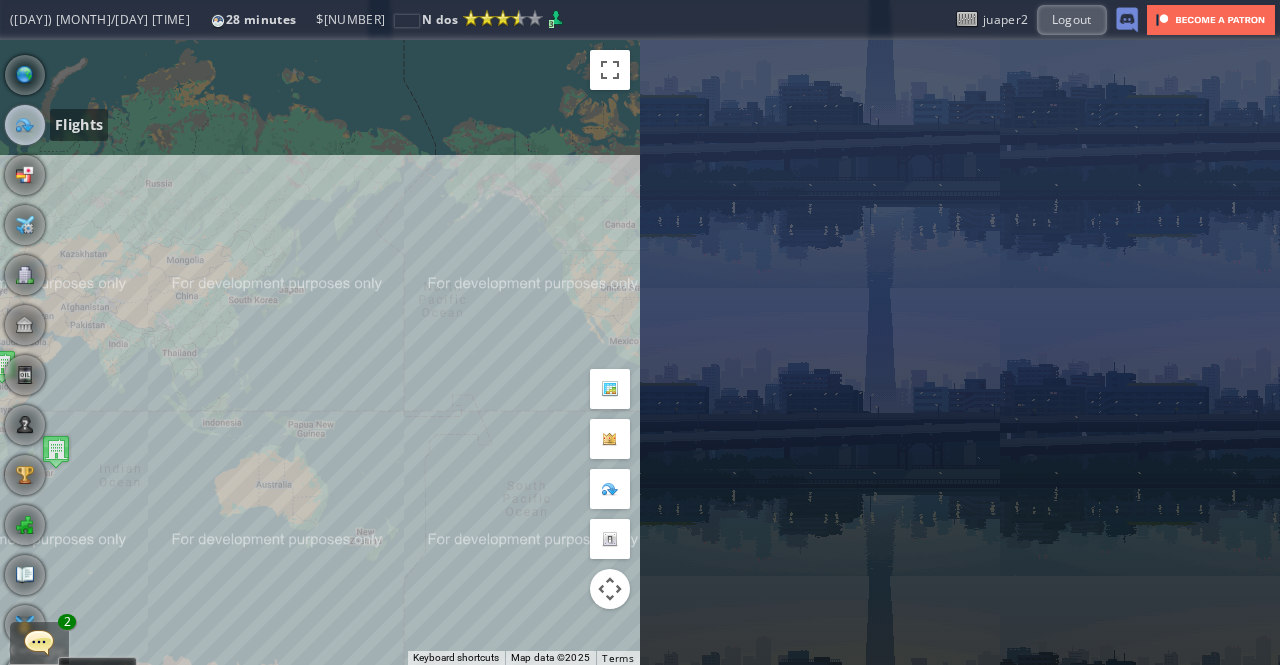 click at bounding box center [25, 125] 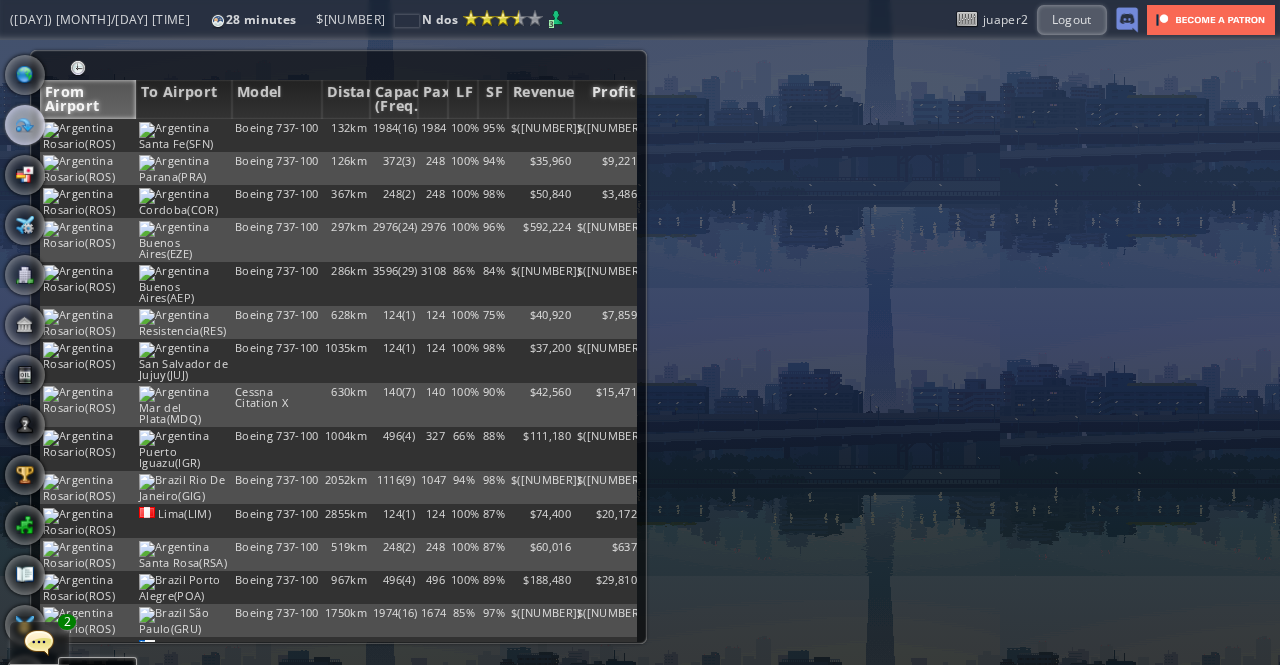click on "Profit" at bounding box center [607, 99] 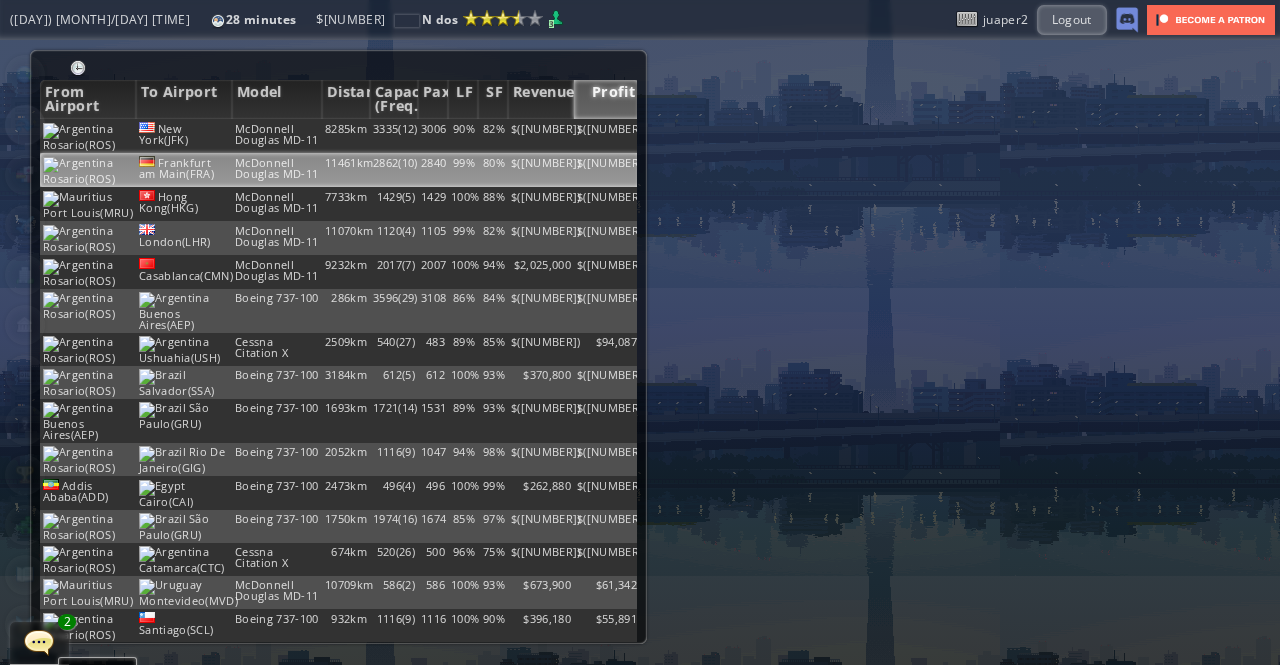 click on "Frankfurt am Main(FRA)" at bounding box center [184, 136] 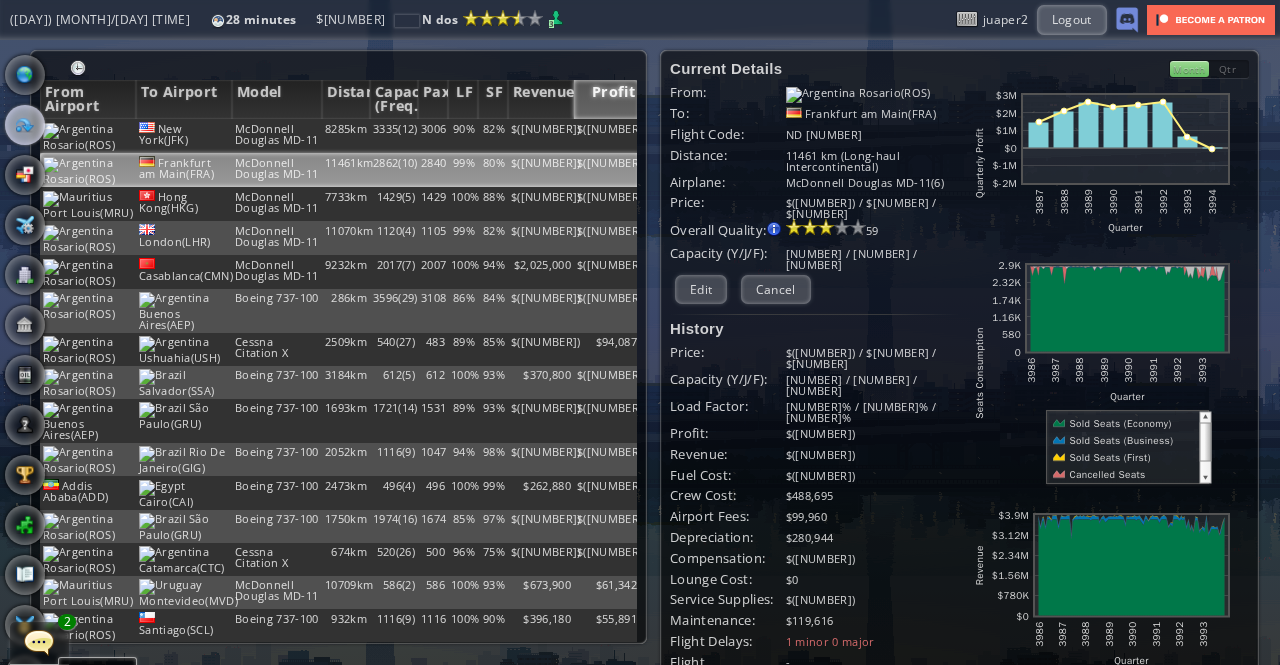 click on "Oil" at bounding box center [25, 375] 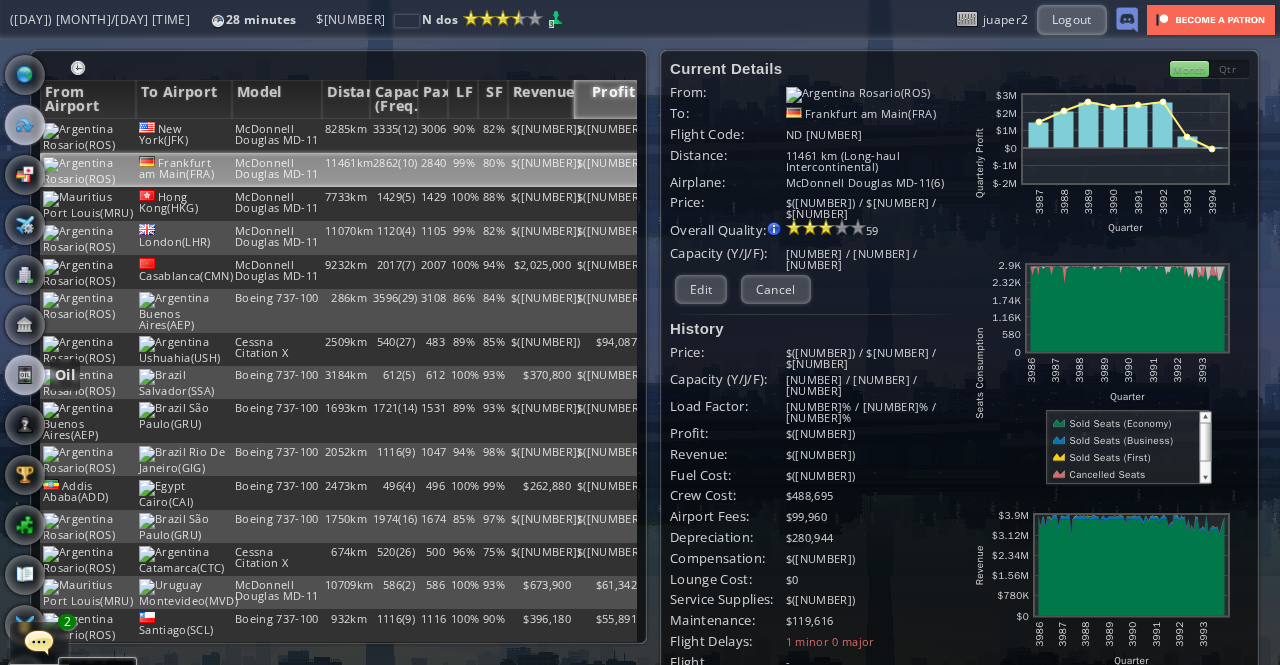 click at bounding box center [25, 375] 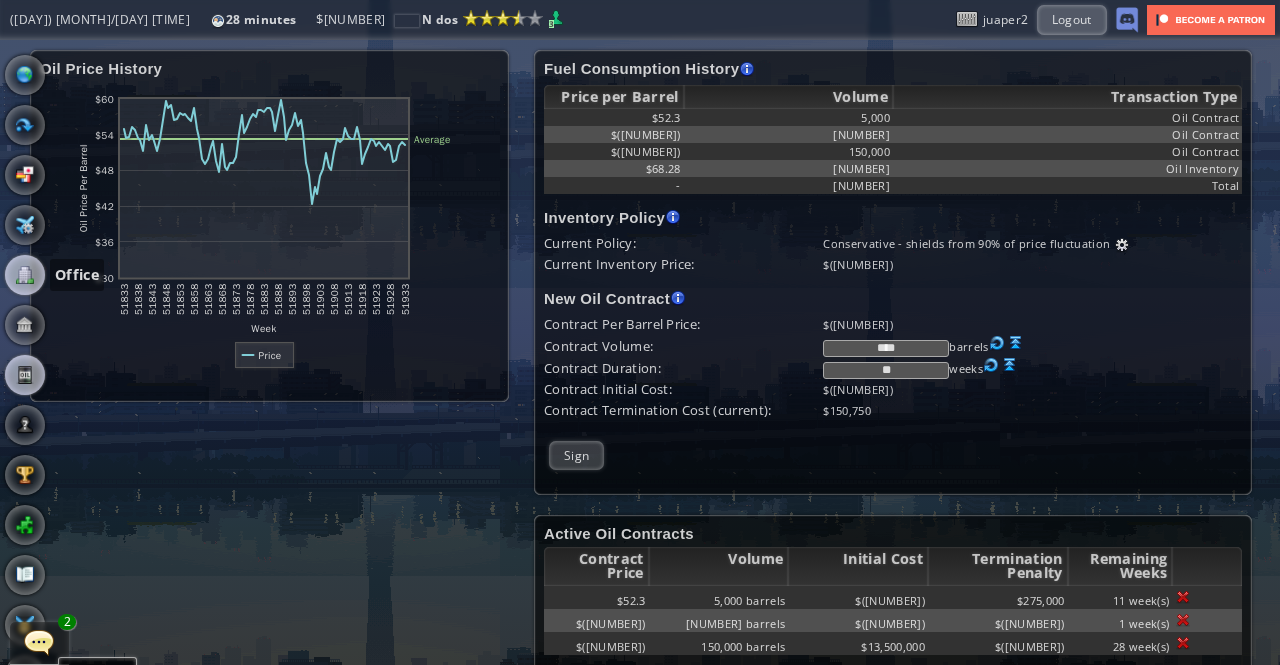 click at bounding box center (25, 275) 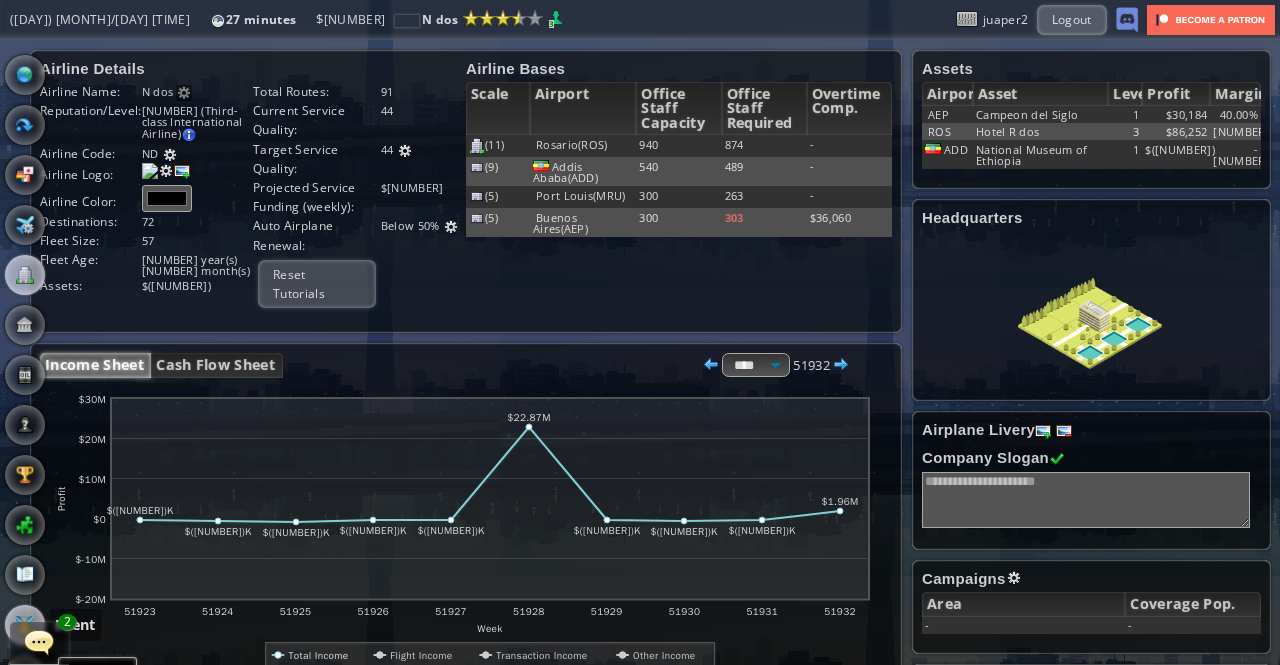 click at bounding box center (25, 625) 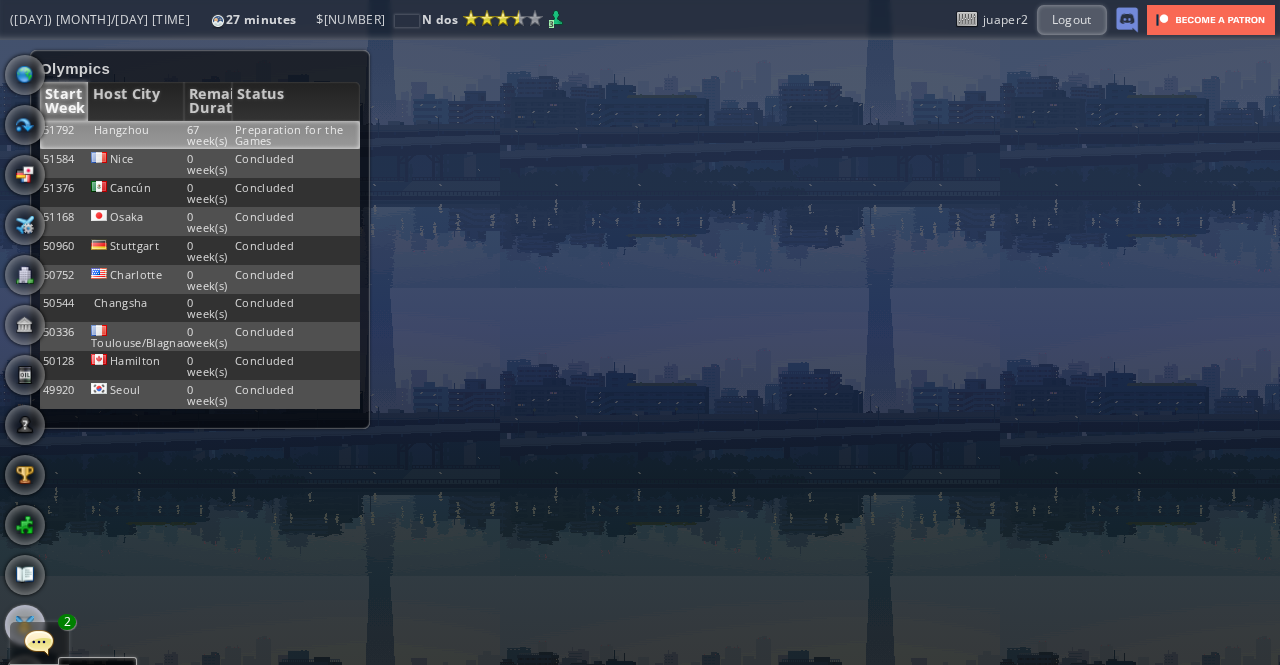 click on "Hangzhou" at bounding box center [136, 135] 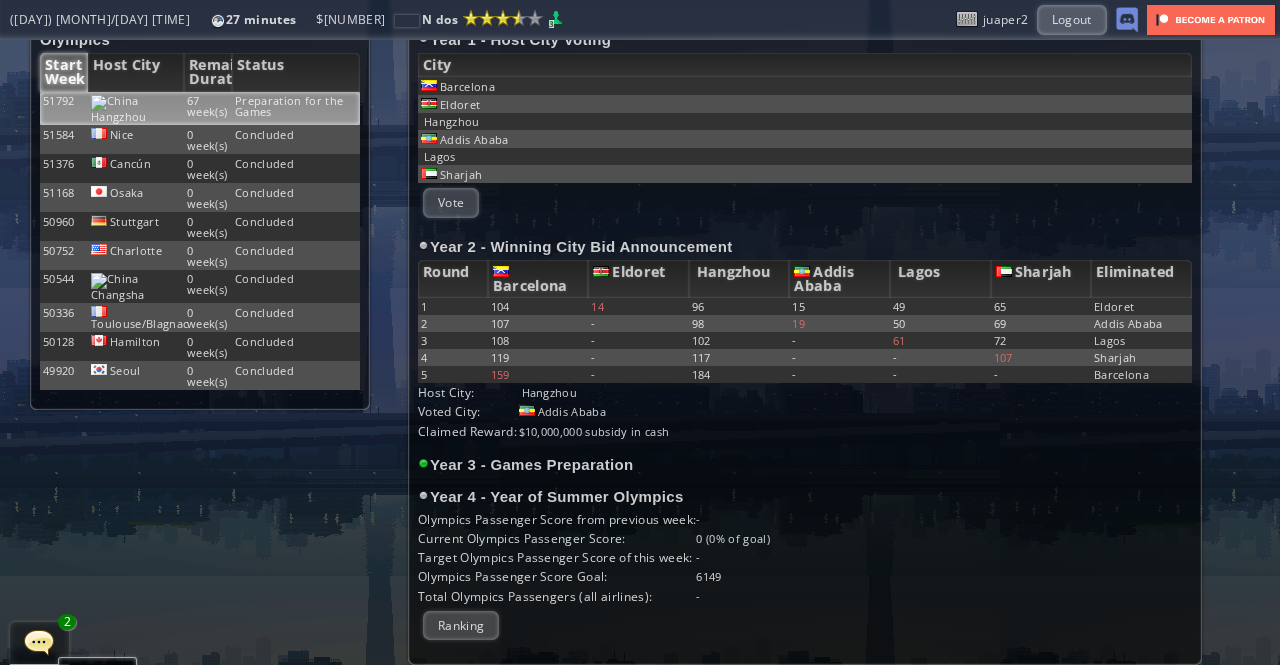 scroll, scrollTop: 46, scrollLeft: 0, axis: vertical 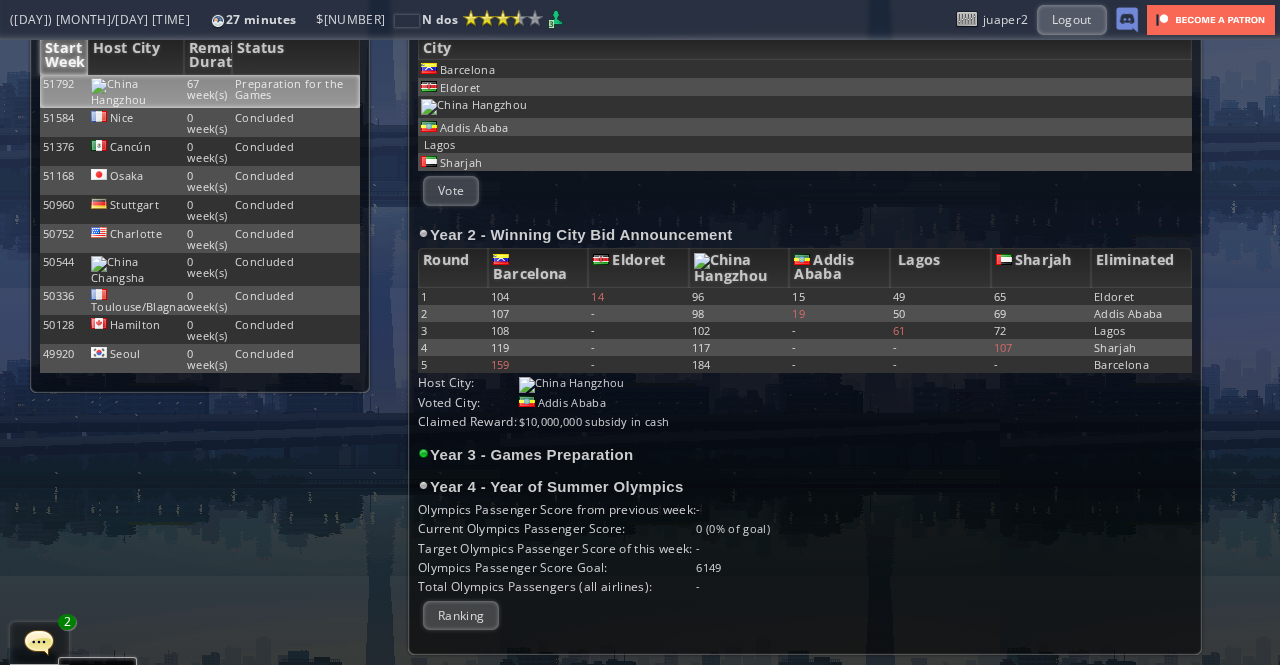 drag, startPoint x: 681, startPoint y: 530, endPoint x: 747, endPoint y: 531, distance: 66.007576 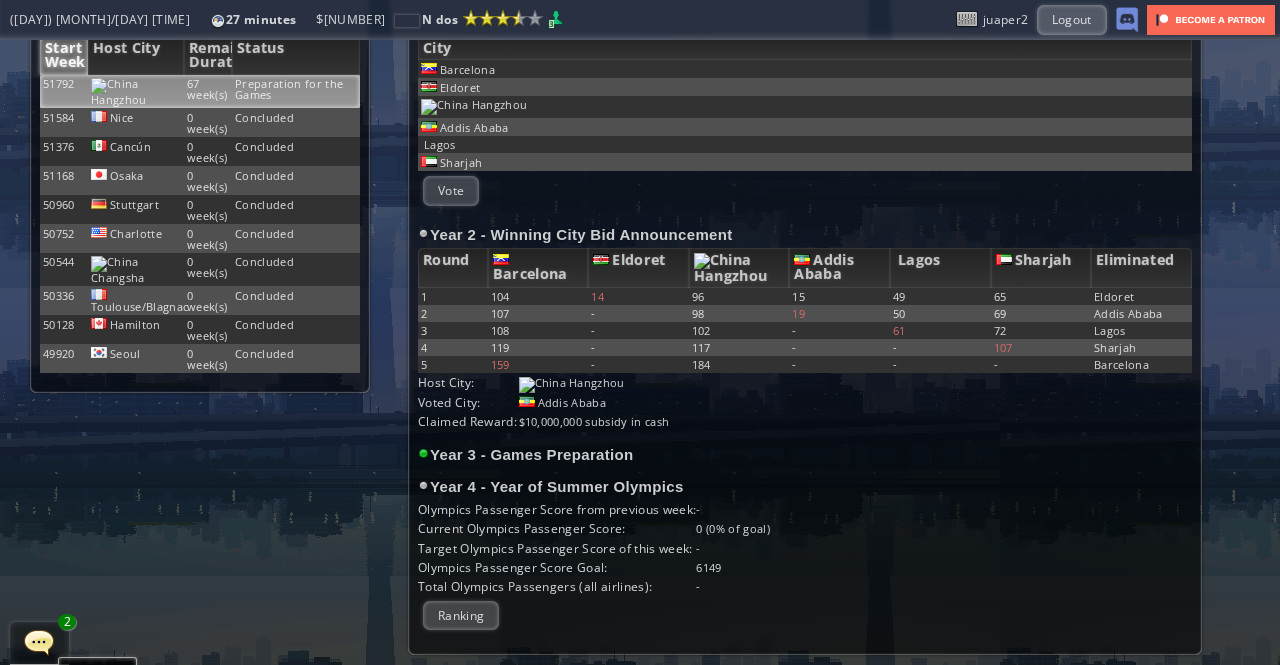 click on "Current Olympics Passenger Score:
[NUMBER] ([NUMBER]% of goal)" at bounding box center (805, 69) 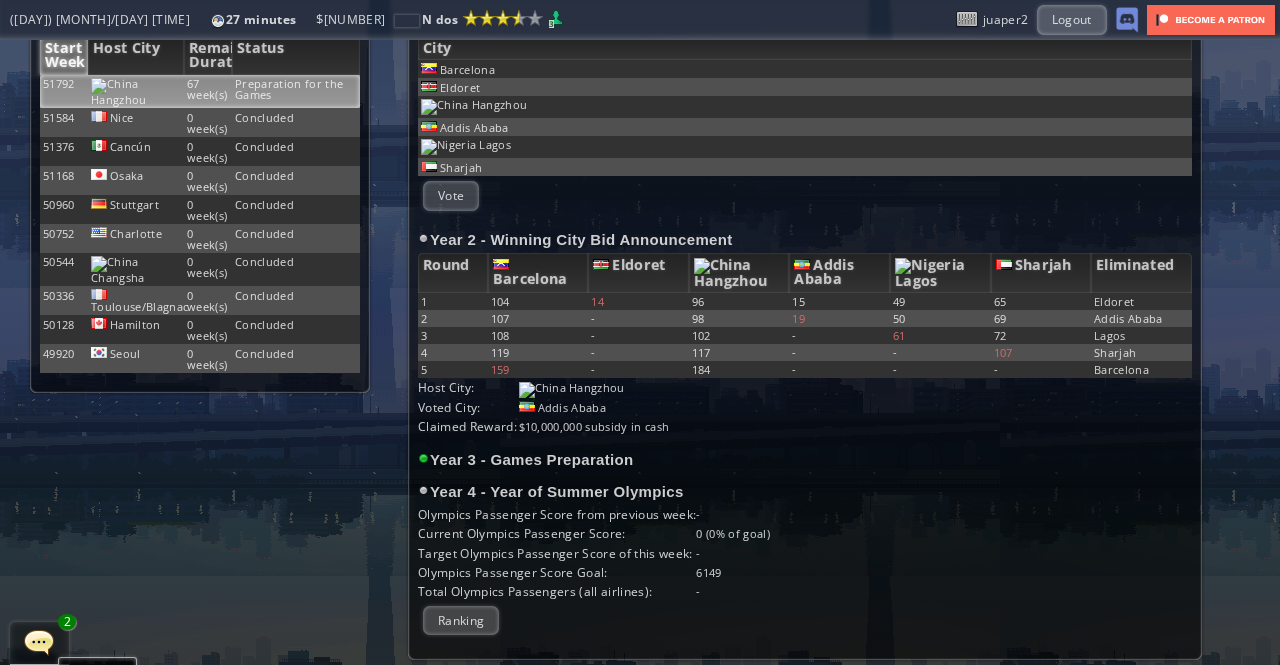 click on "0 (0% of goal)" at bounding box center (904, 533) 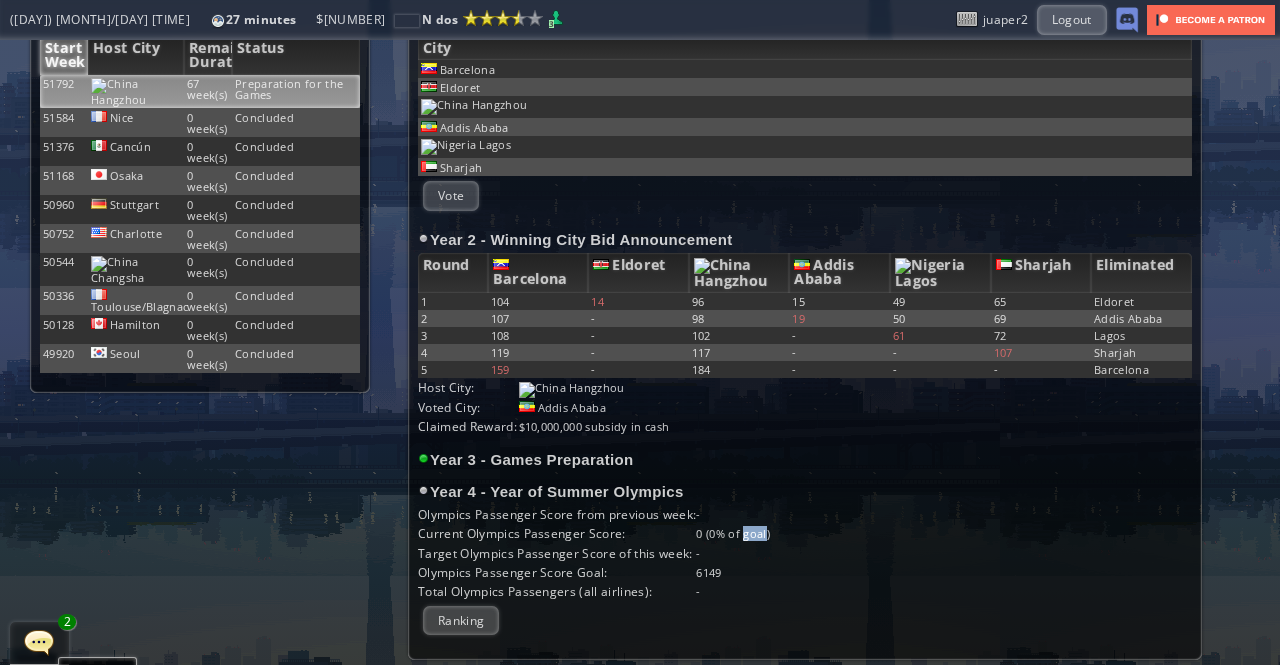 click on "0 (0% of goal)" at bounding box center [904, 533] 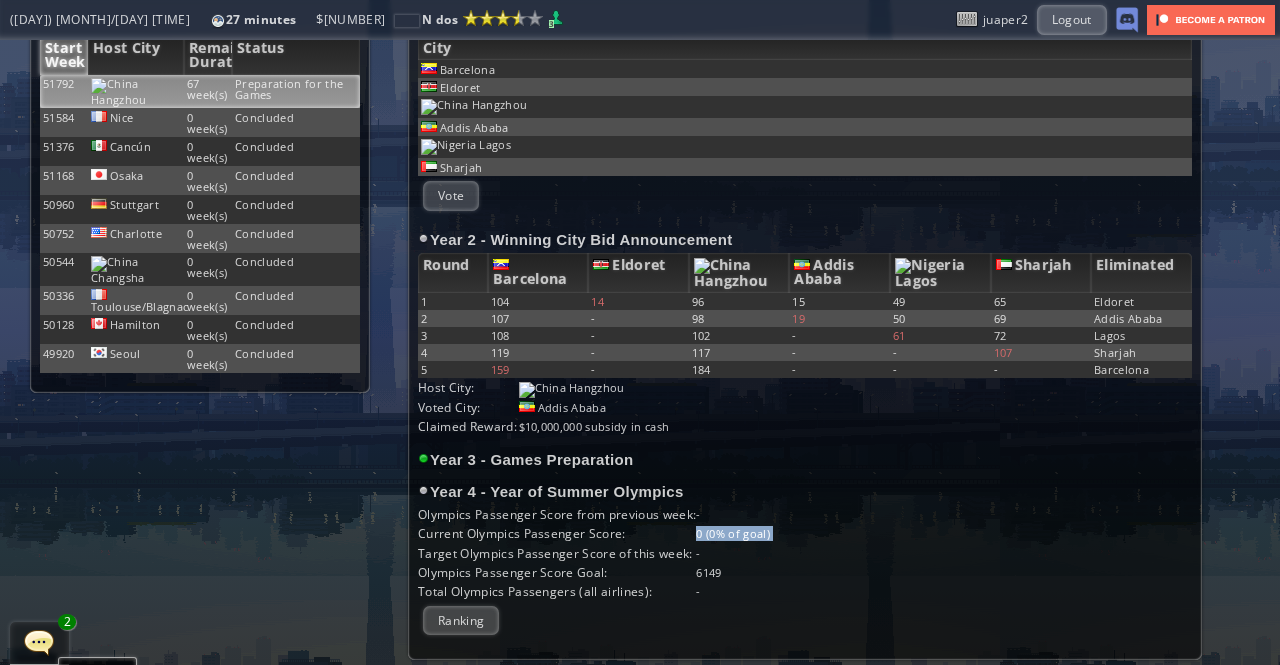click on "0 (0% of goal)" at bounding box center [904, 533] 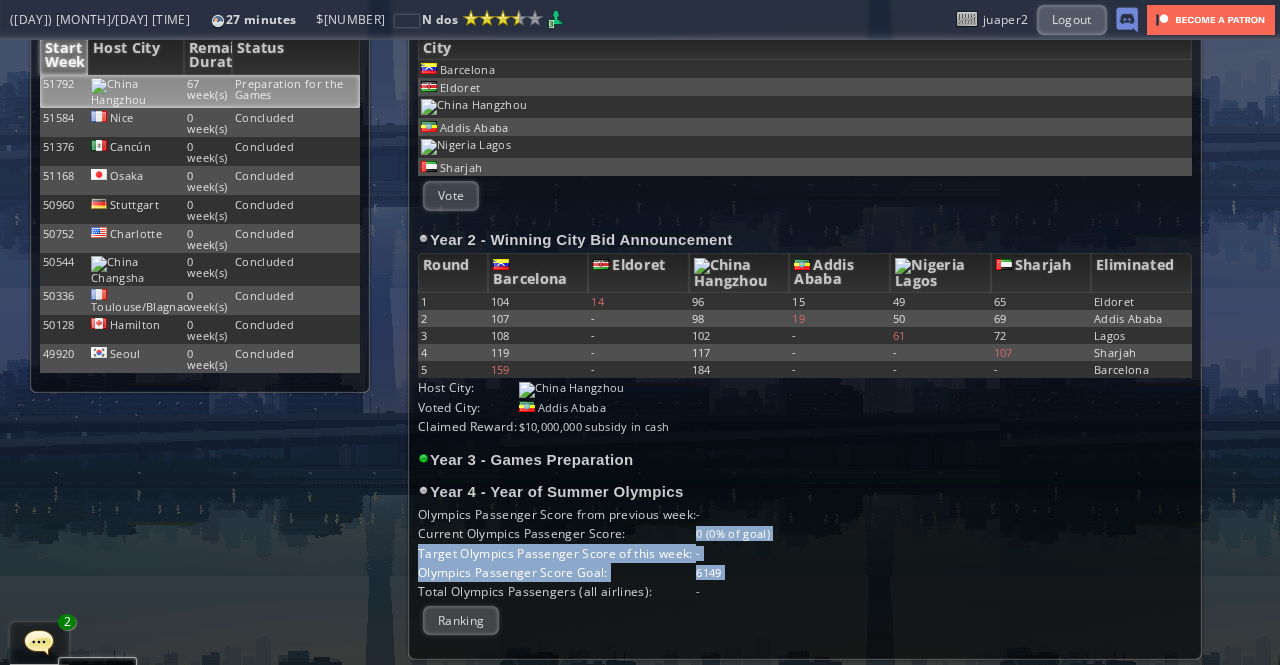 drag, startPoint x: 757, startPoint y: 531, endPoint x: 757, endPoint y: 562, distance: 31 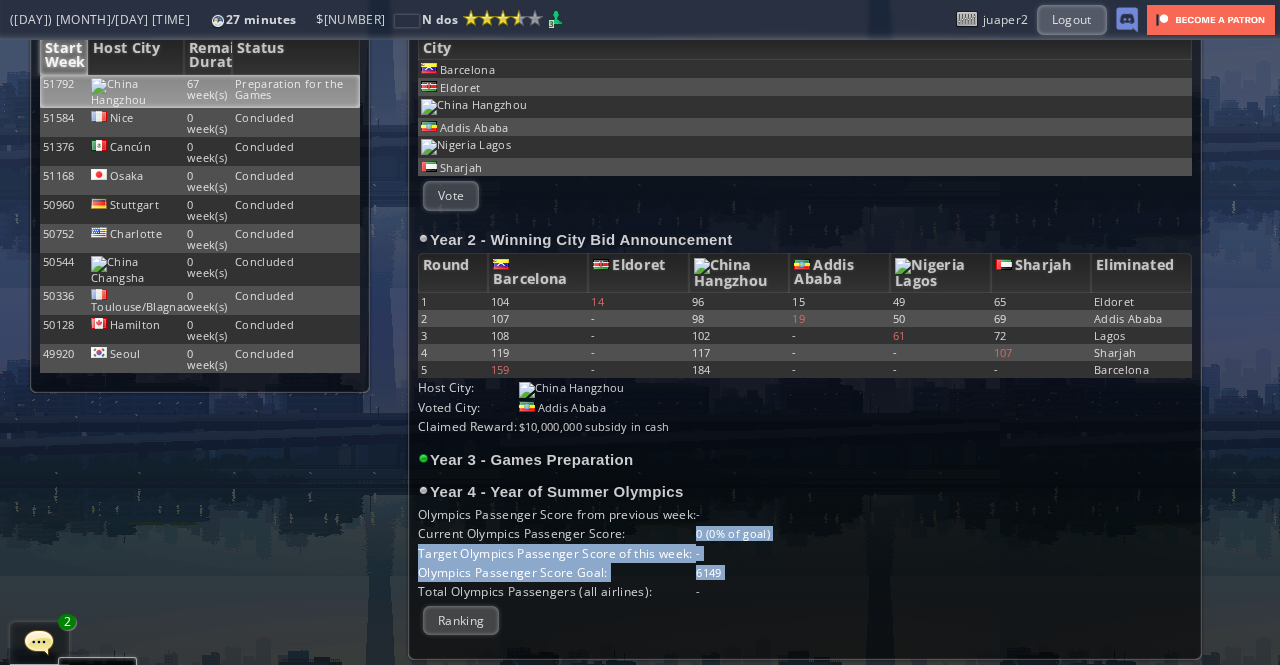 click on "Olympics Passenger Score from previous week:
-
Current Olympics Passenger Score:
[NUMBER] ([NUMBER]% of goal)
Target Olympics Passenger Score of this week:
-
Olympics Passenger Score Goal:
[NUMBER]
Claimed Reward:
Total Olympics Passengers (all airlines):
-" at bounding box center (766, 553) 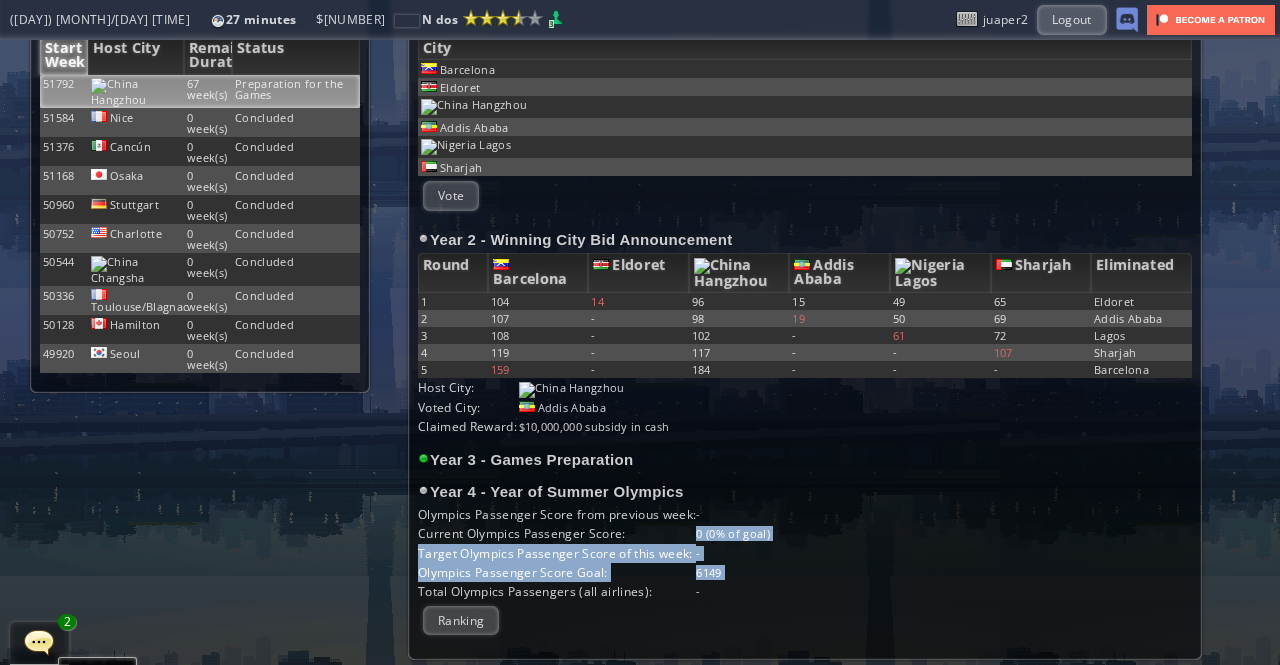 click on "Olympics Passenger Score from previous week:
-
Current Olympics Passenger Score:
[NUMBER] ([NUMBER]% of goal)
Target Olympics Passenger Score of this week:
-
Olympics Passenger Score Goal:
[NUMBER]
Claimed Reward:
Total Olympics Passengers (all airlines):
-" at bounding box center (766, 553) 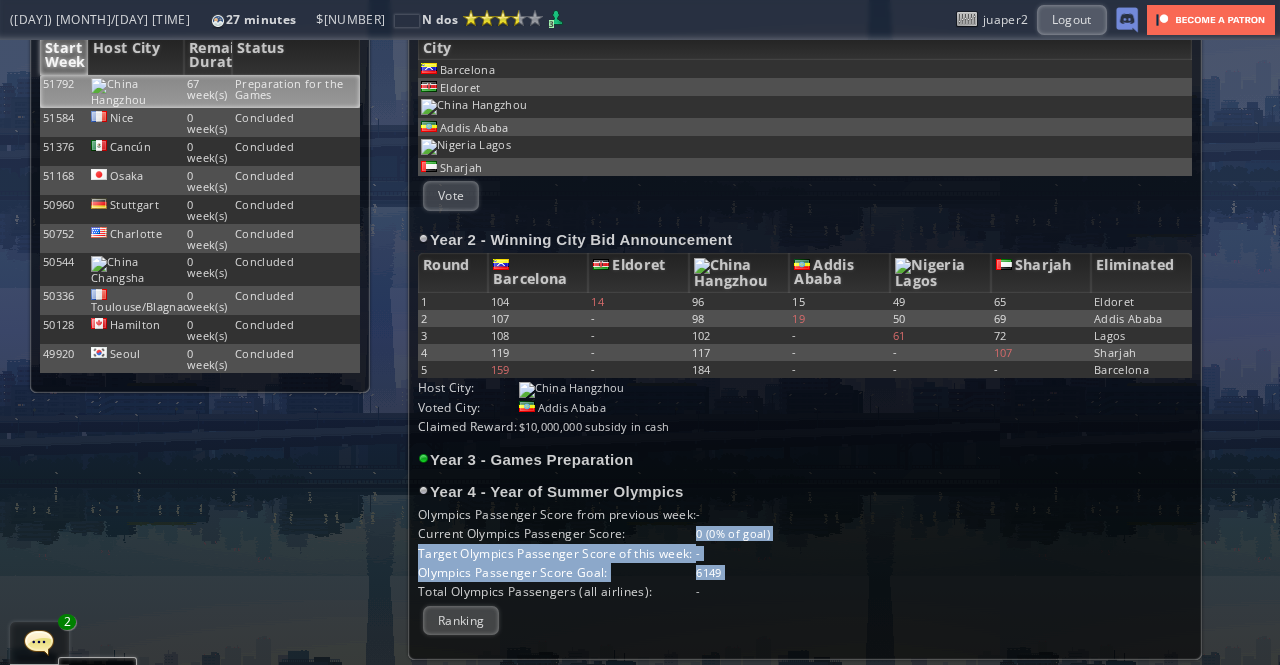 click on "-" at bounding box center [904, 553] 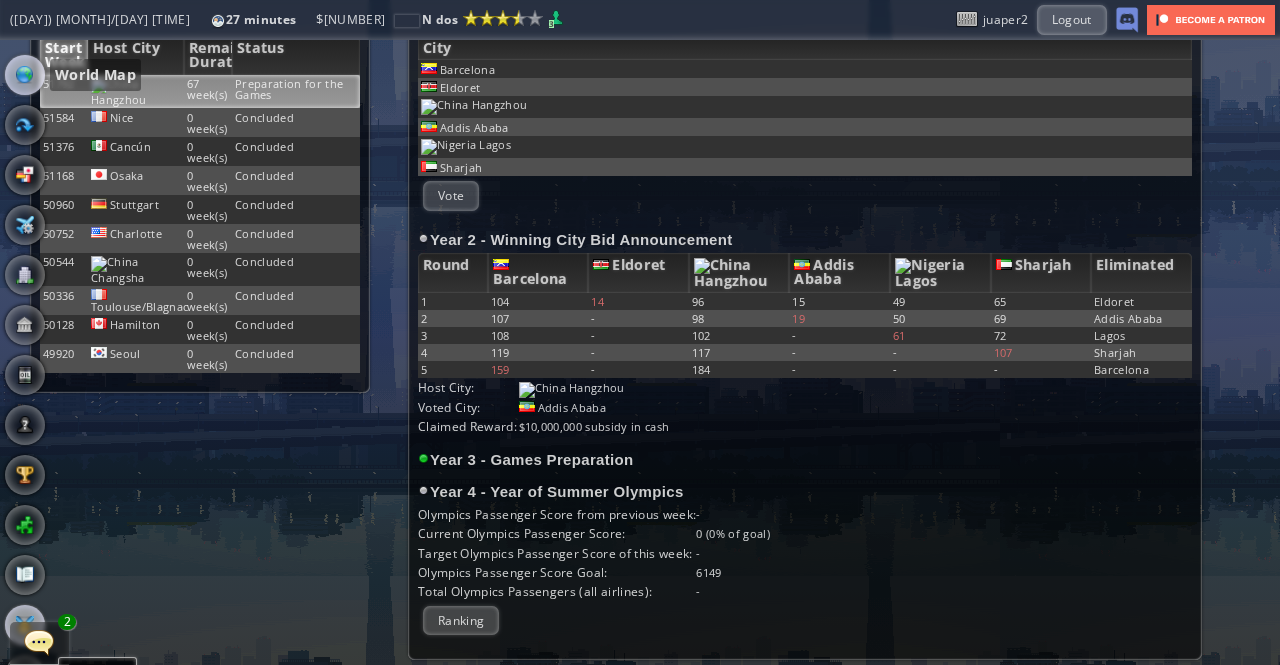 click at bounding box center [25, 75] 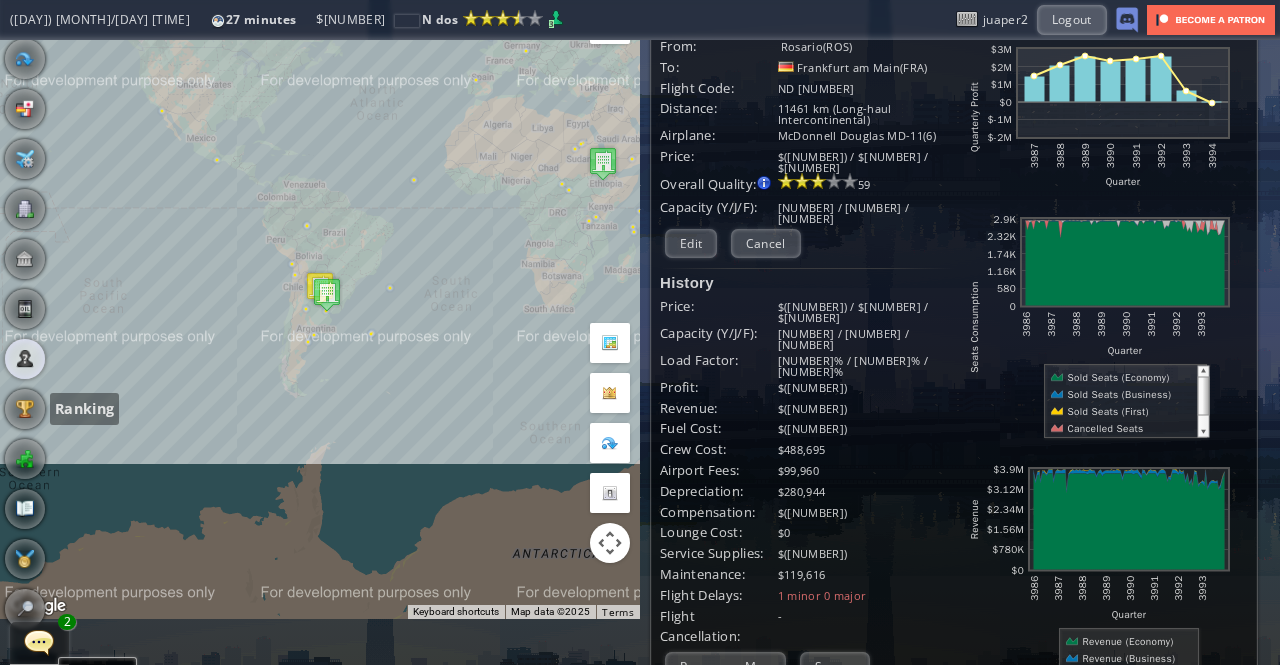 scroll, scrollTop: 94, scrollLeft: 0, axis: vertical 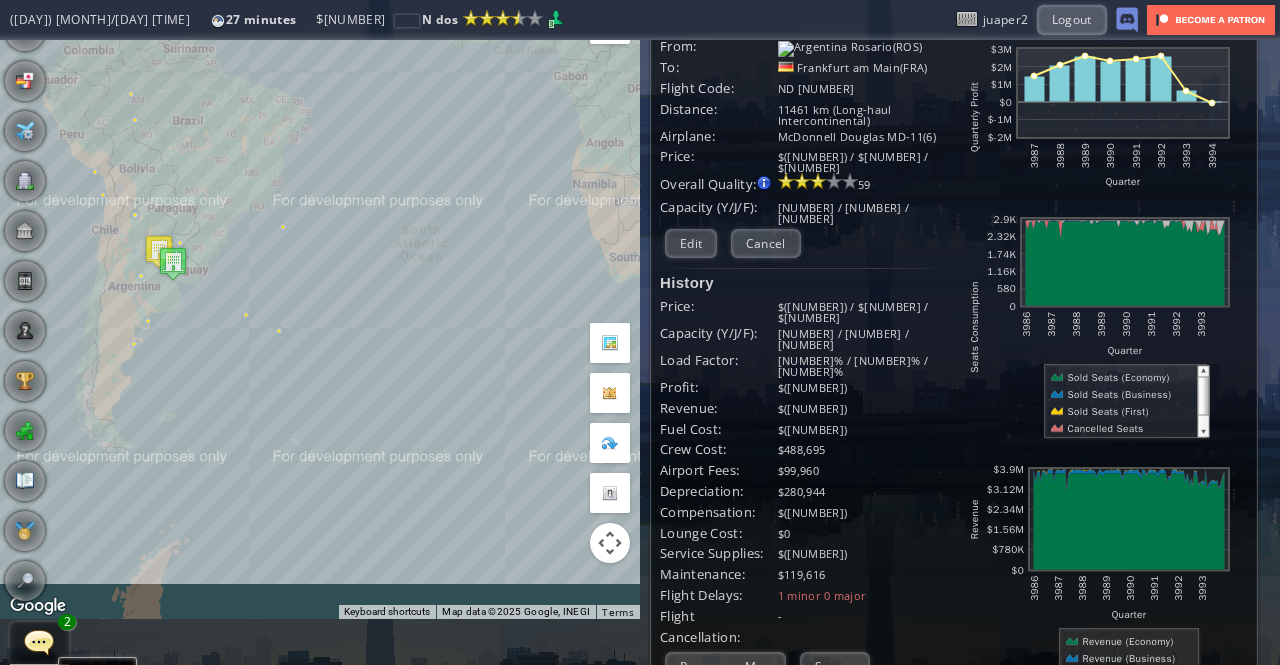 drag, startPoint x: 416, startPoint y: 218, endPoint x: 265, endPoint y: 256, distance: 155.70805 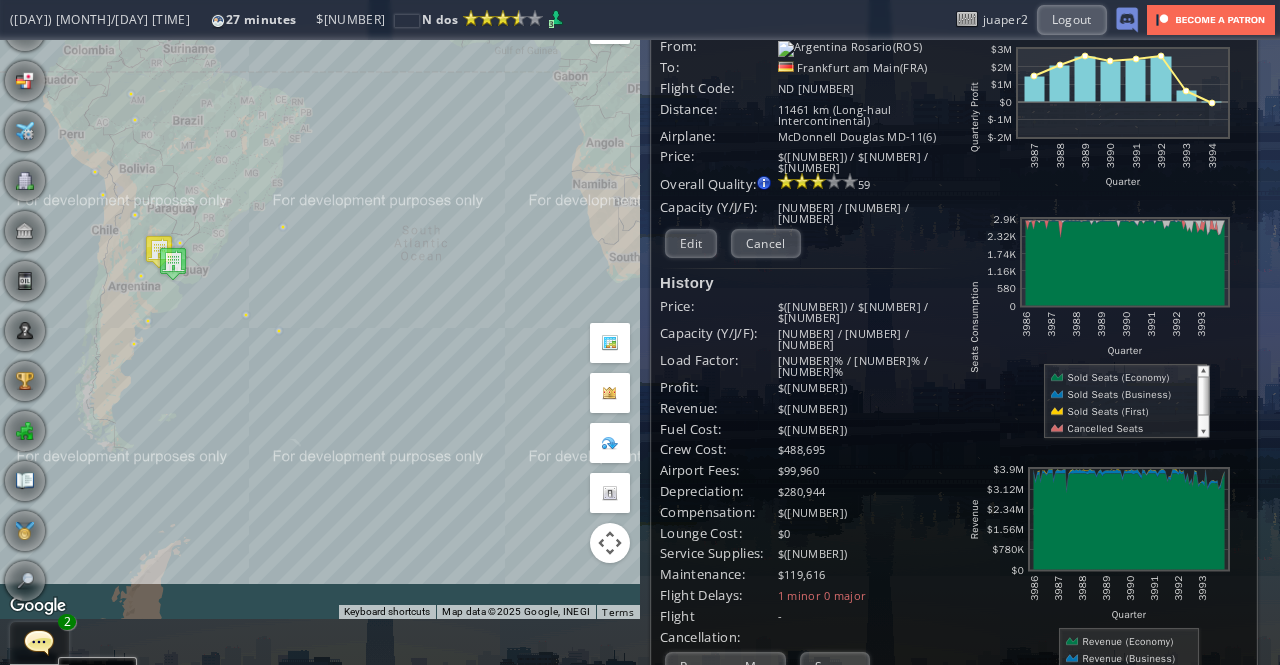 click on "To navigate, press the arrow keys." at bounding box center [320, 306] 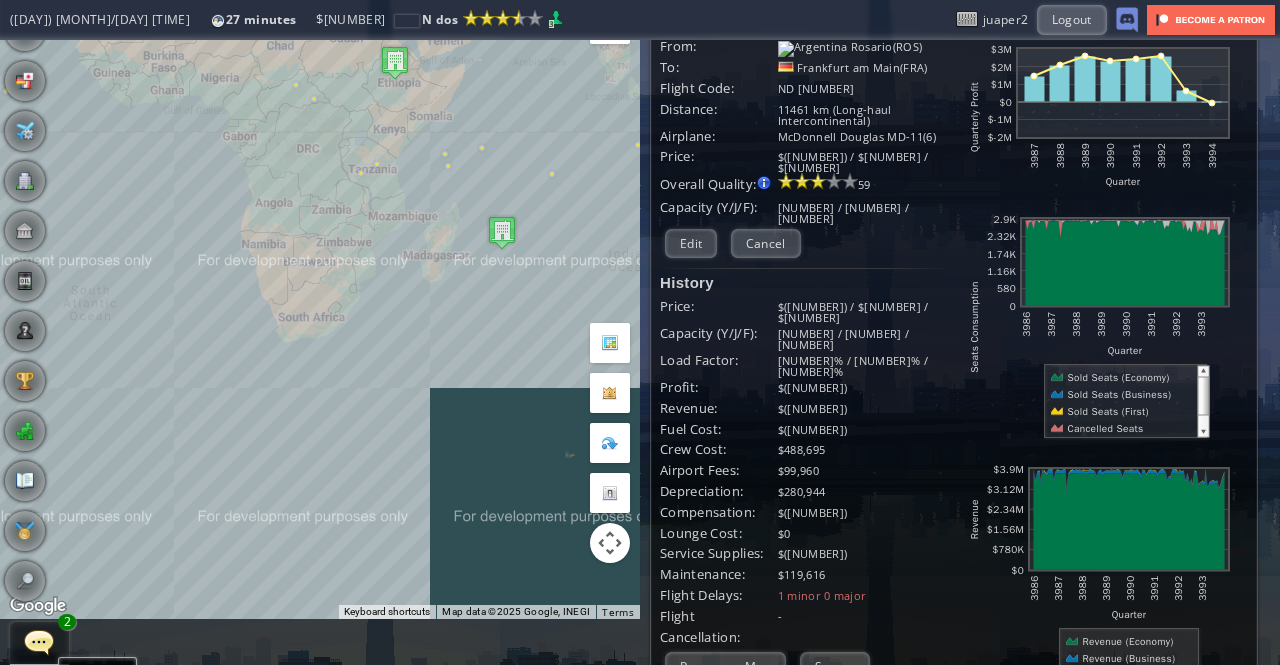 drag, startPoint x: 446, startPoint y: 243, endPoint x: 345, endPoint y: 326, distance: 130.72873 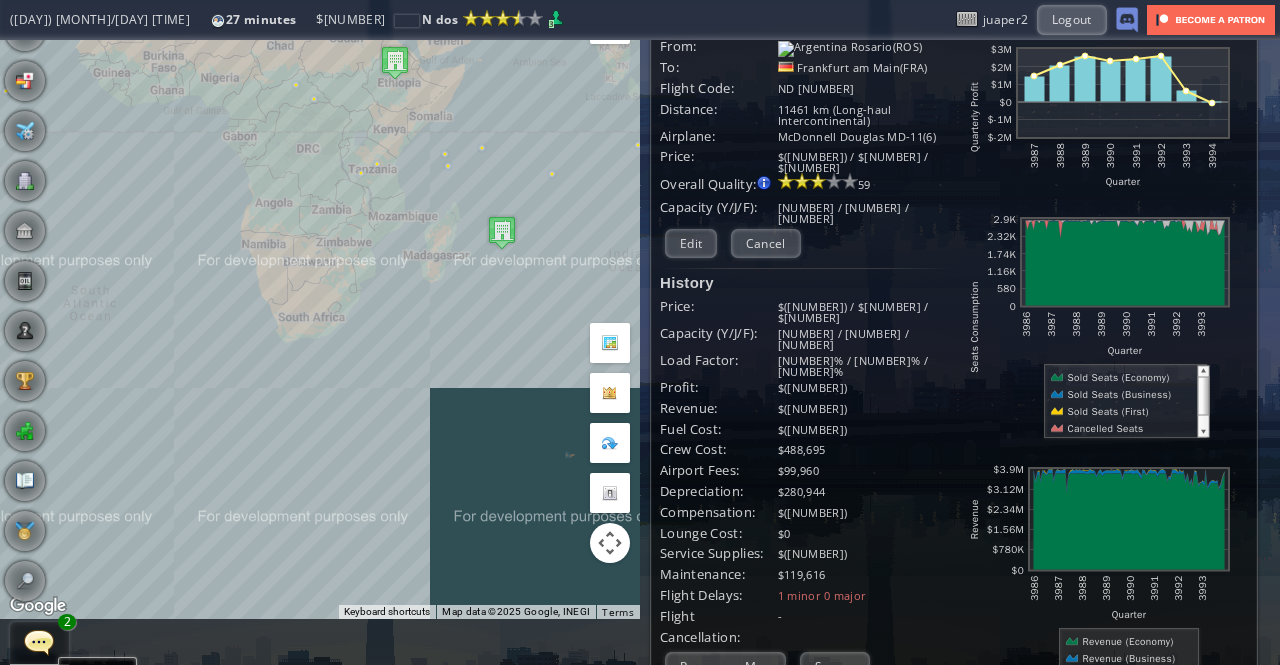 click on "To navigate, press the arrow keys." at bounding box center [320, 306] 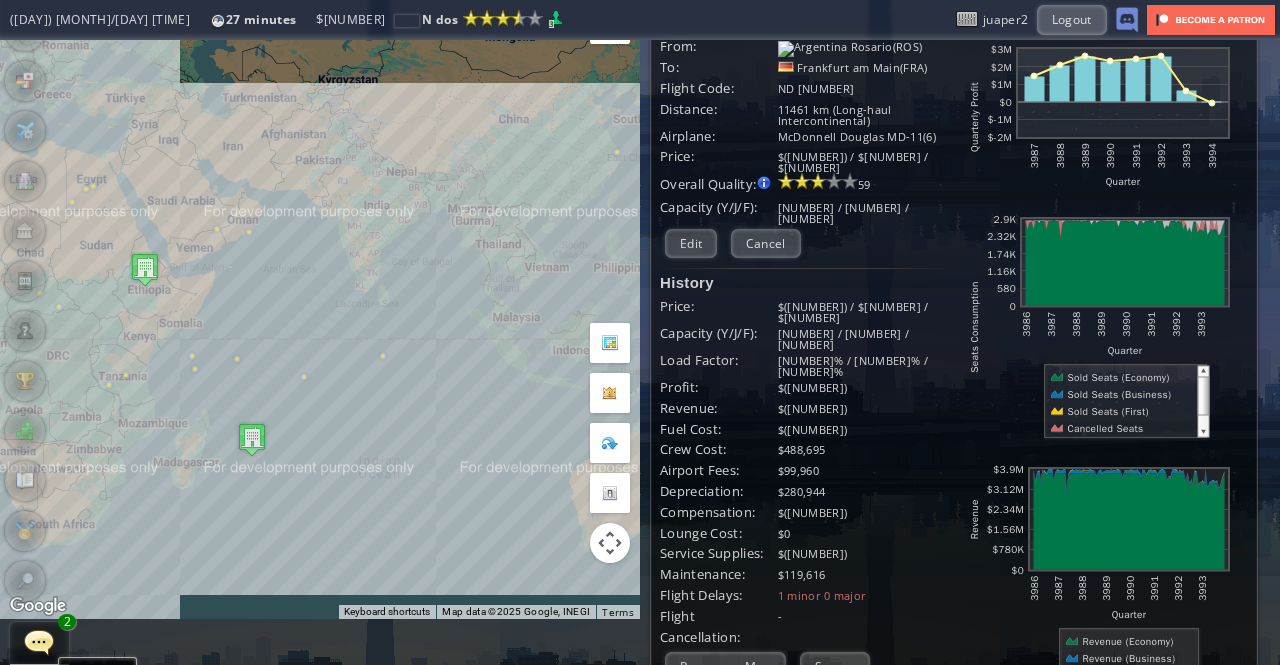 drag, startPoint x: 510, startPoint y: 233, endPoint x: 319, endPoint y: 354, distance: 226.10175 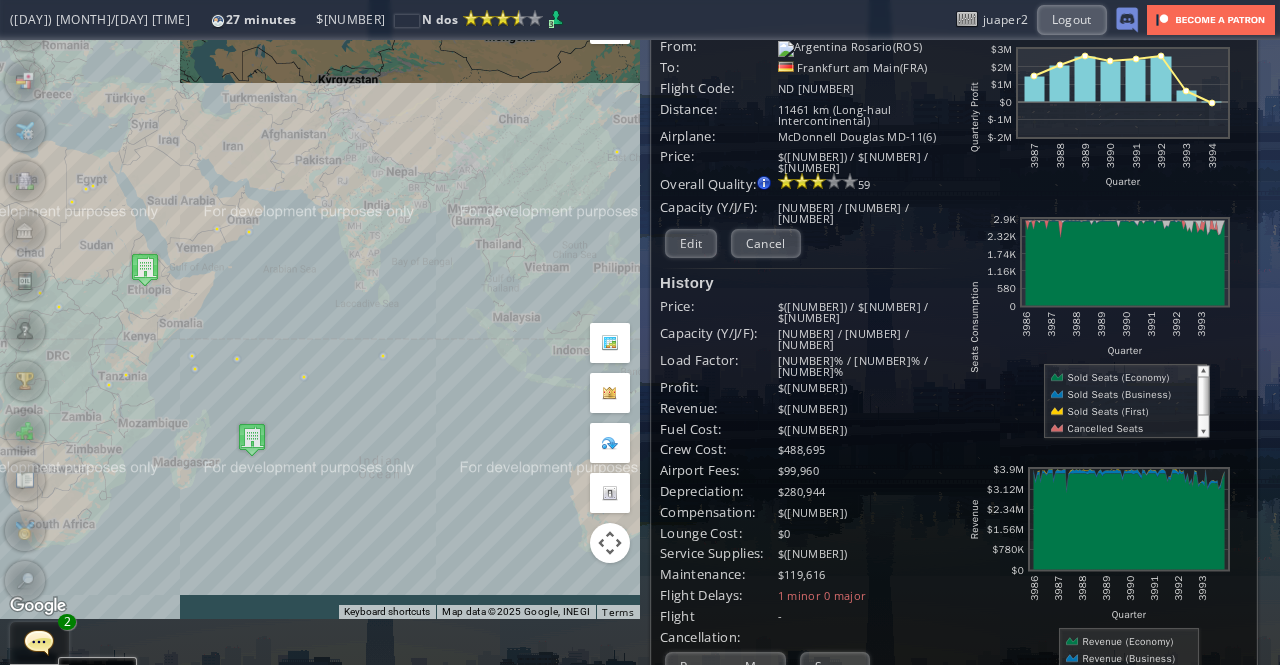 click on "To navigate, press the arrow keys." at bounding box center (320, 306) 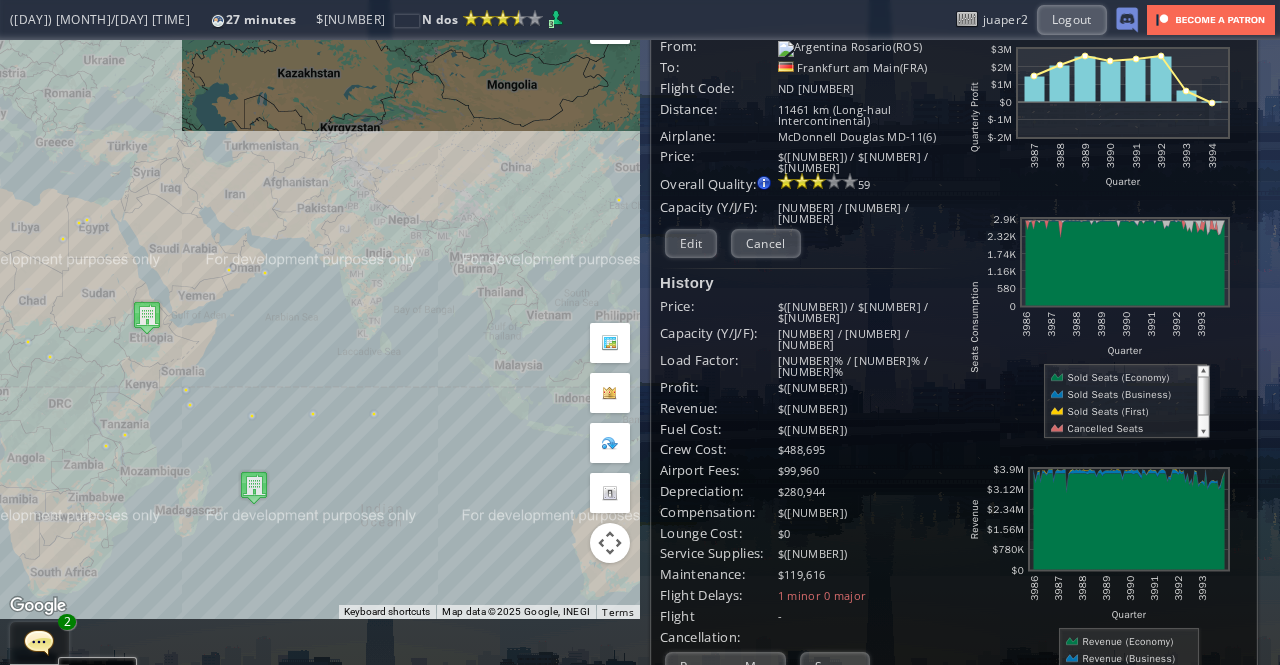 drag, startPoint x: 230, startPoint y: 301, endPoint x: 392, endPoint y: 279, distance: 163.487 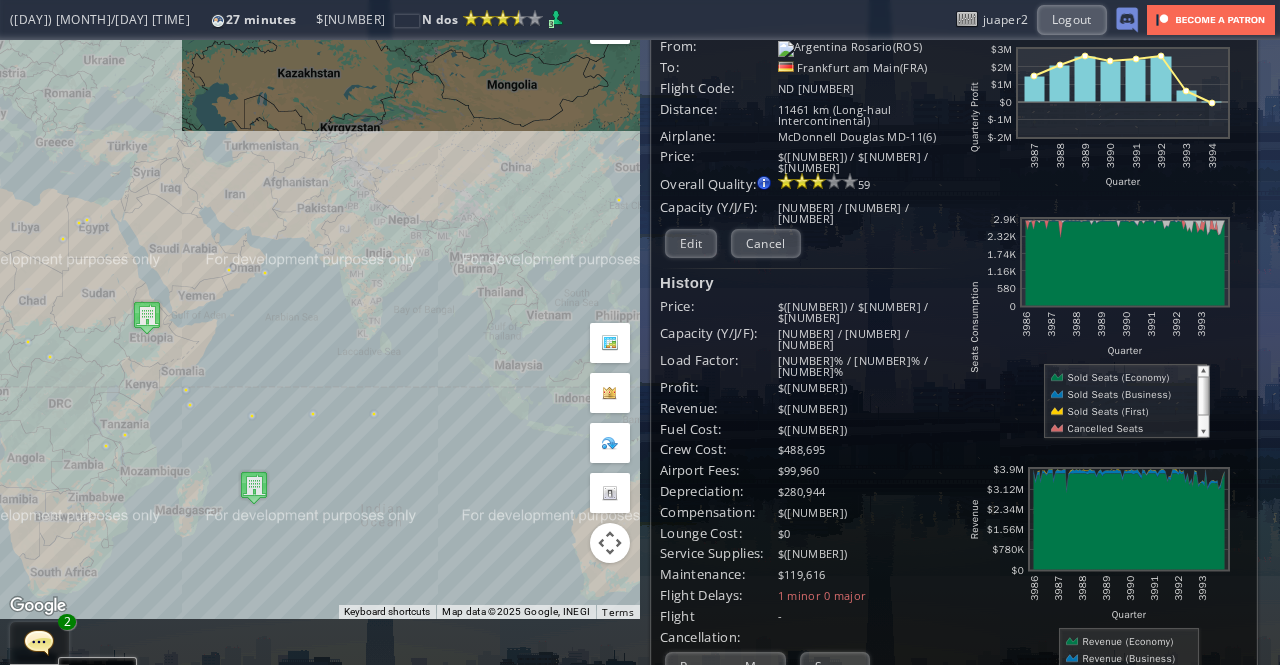 click on "To navigate, press the arrow keys." at bounding box center (320, 306) 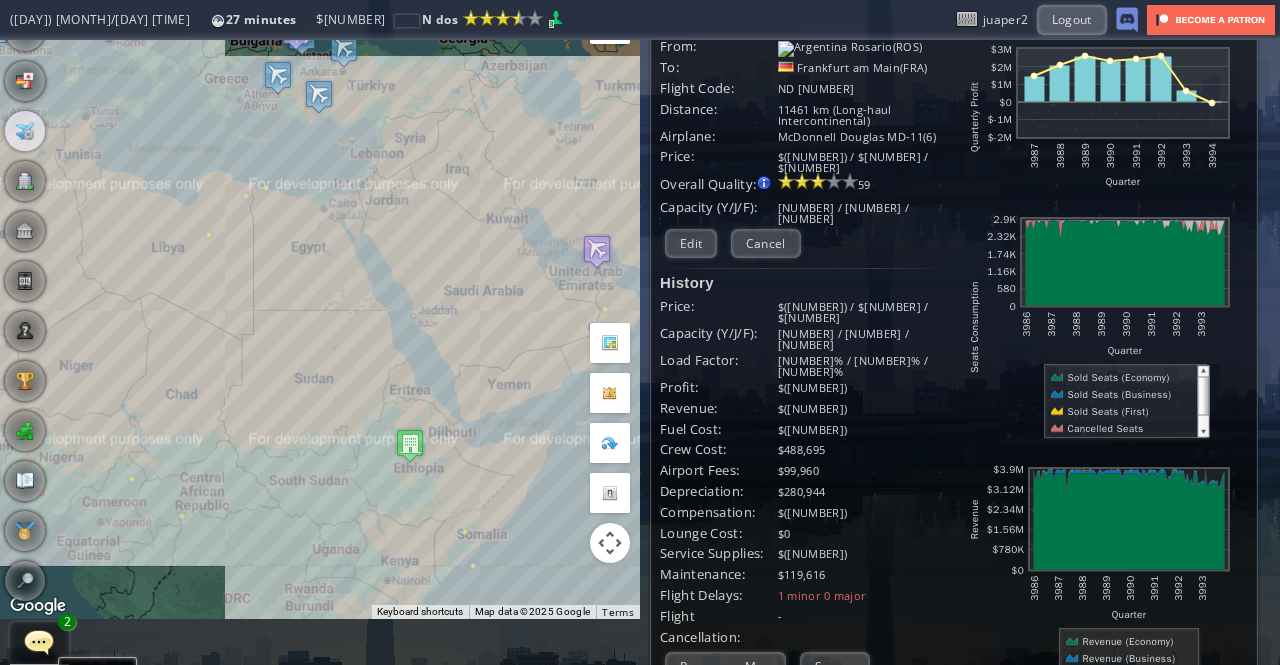 scroll, scrollTop: 0, scrollLeft: 0, axis: both 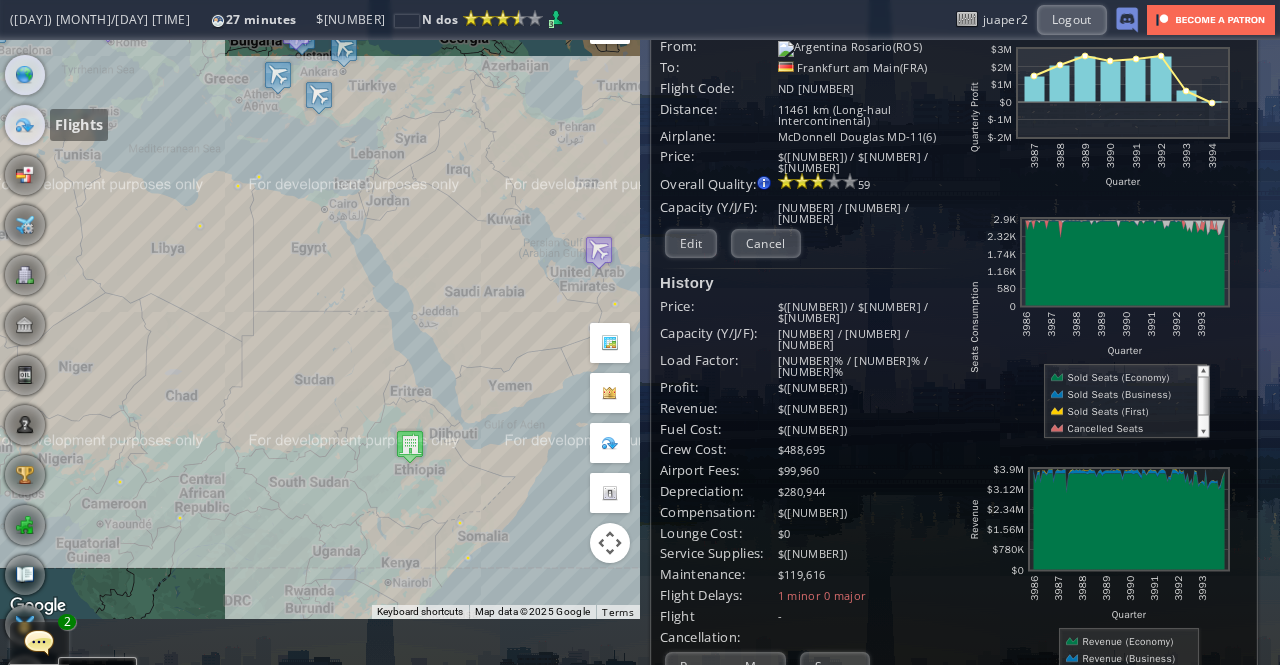 click at bounding box center (25, 125) 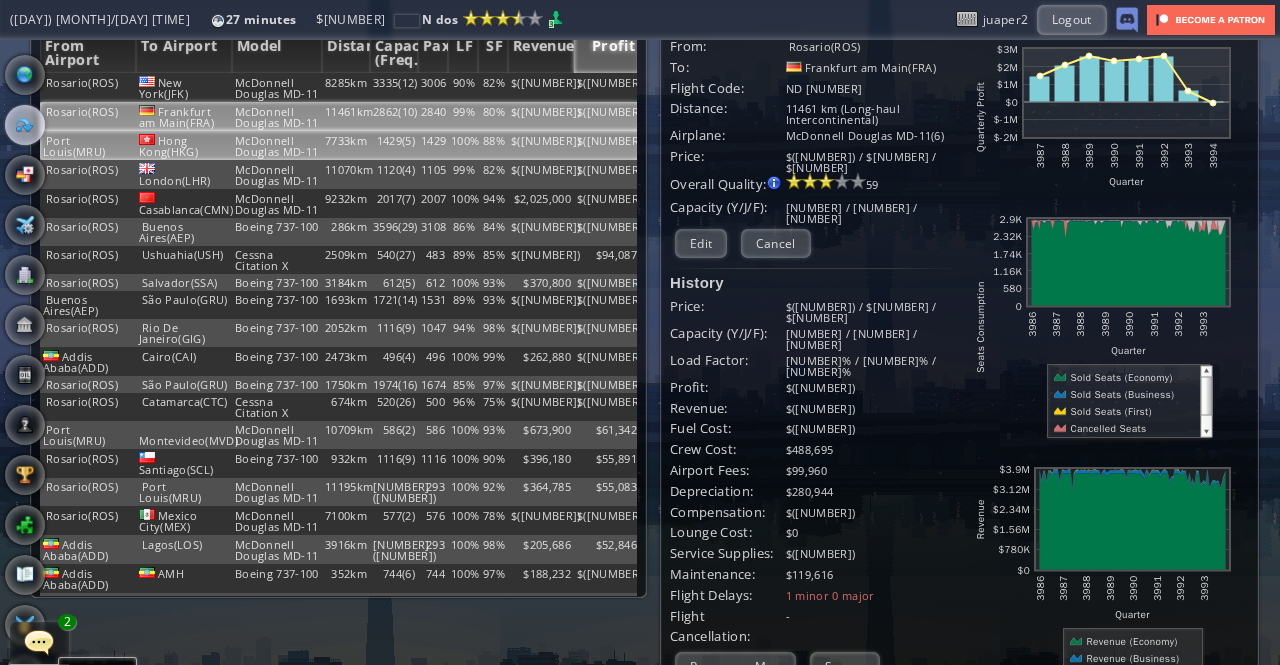 scroll, scrollTop: 0, scrollLeft: 0, axis: both 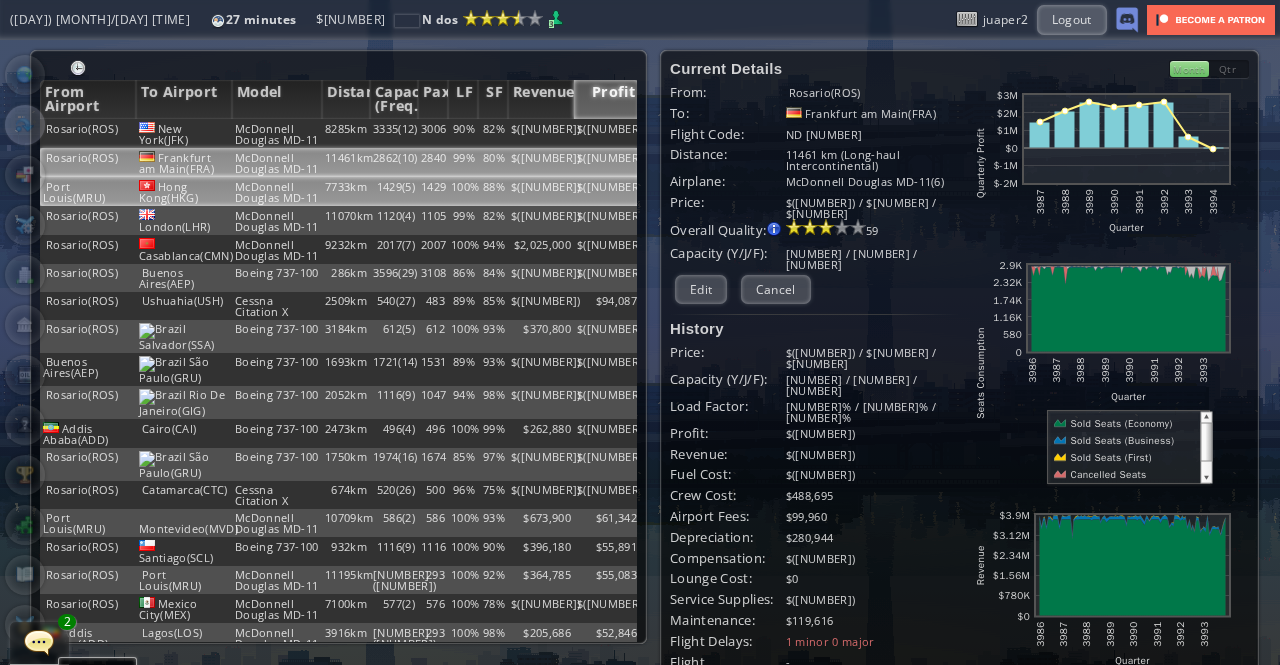 click on "7733km" at bounding box center [346, 133] 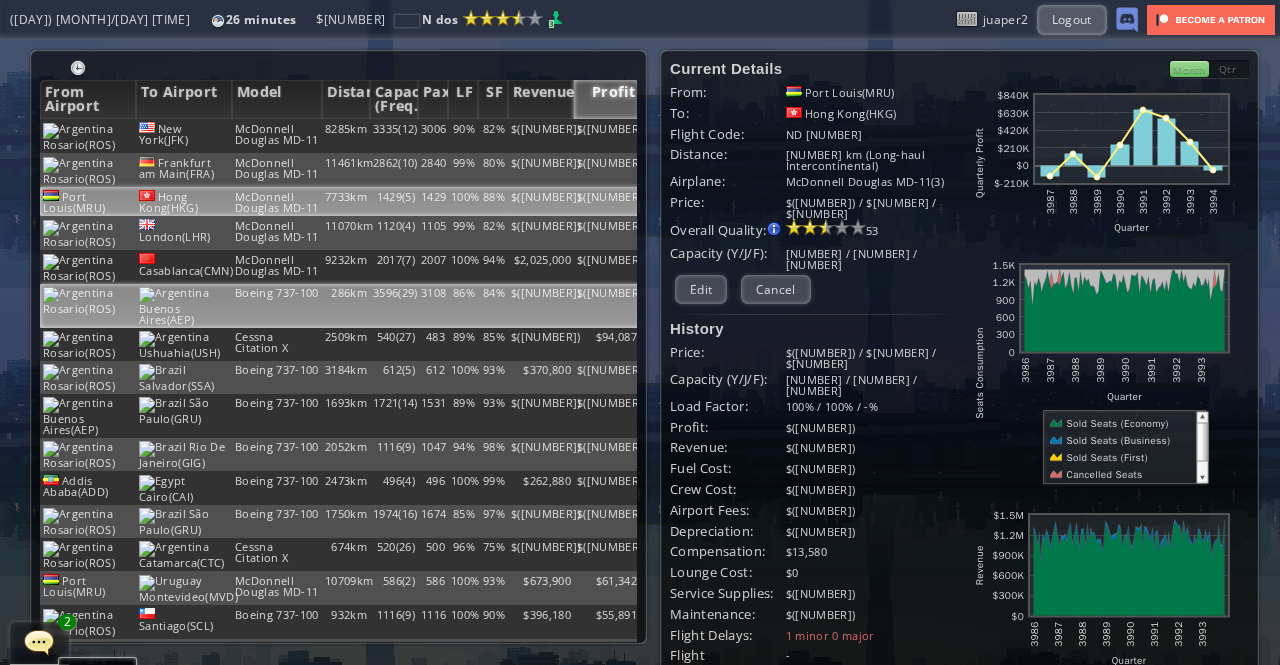 scroll, scrollTop: 0, scrollLeft: 7, axis: horizontal 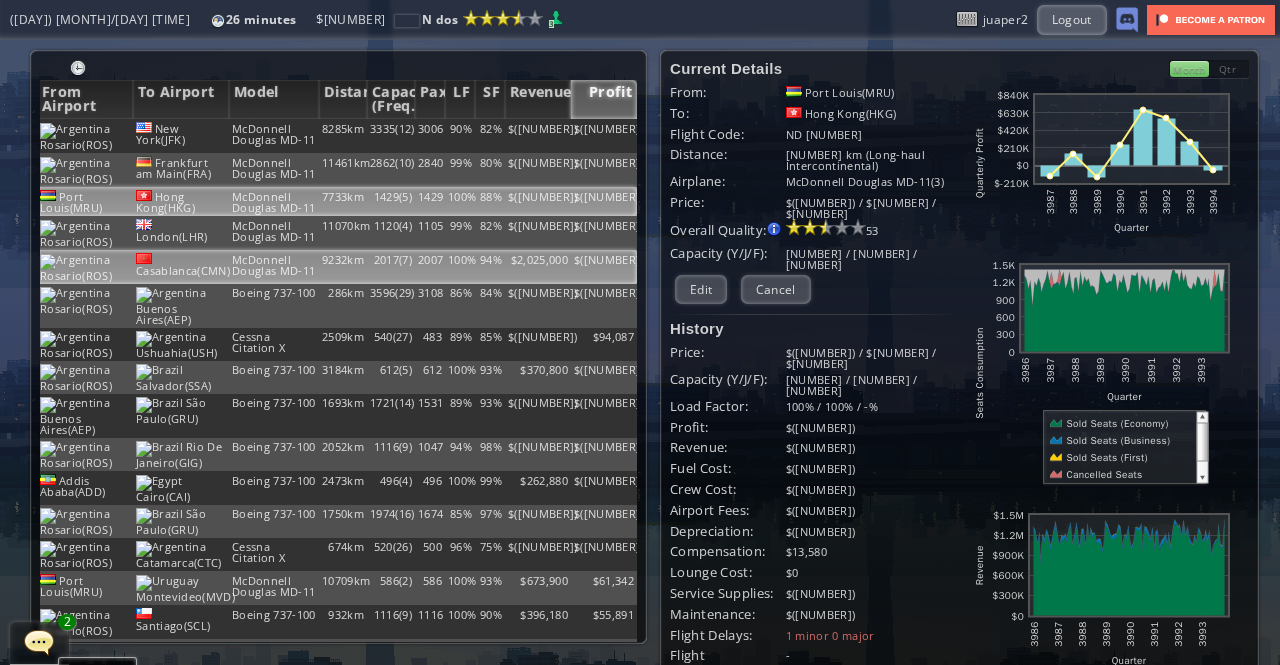 drag, startPoint x: 156, startPoint y: 318, endPoint x: 374, endPoint y: 317, distance: 218.00229 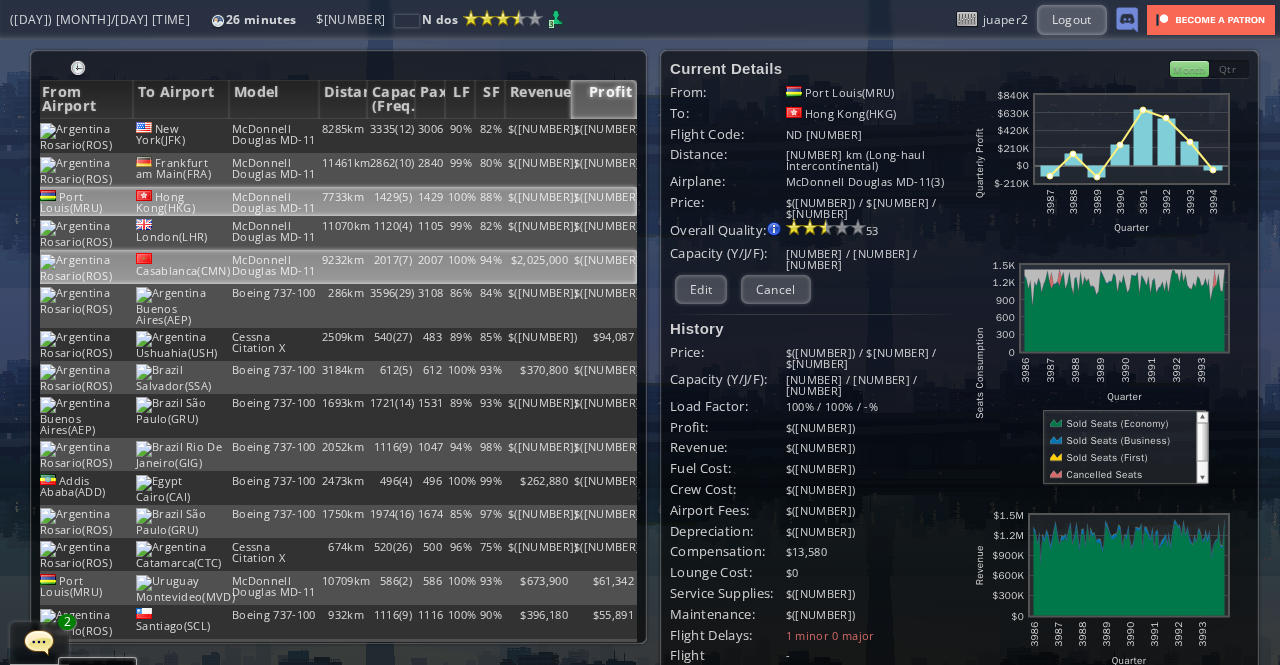 scroll, scrollTop: 0, scrollLeft: 0, axis: both 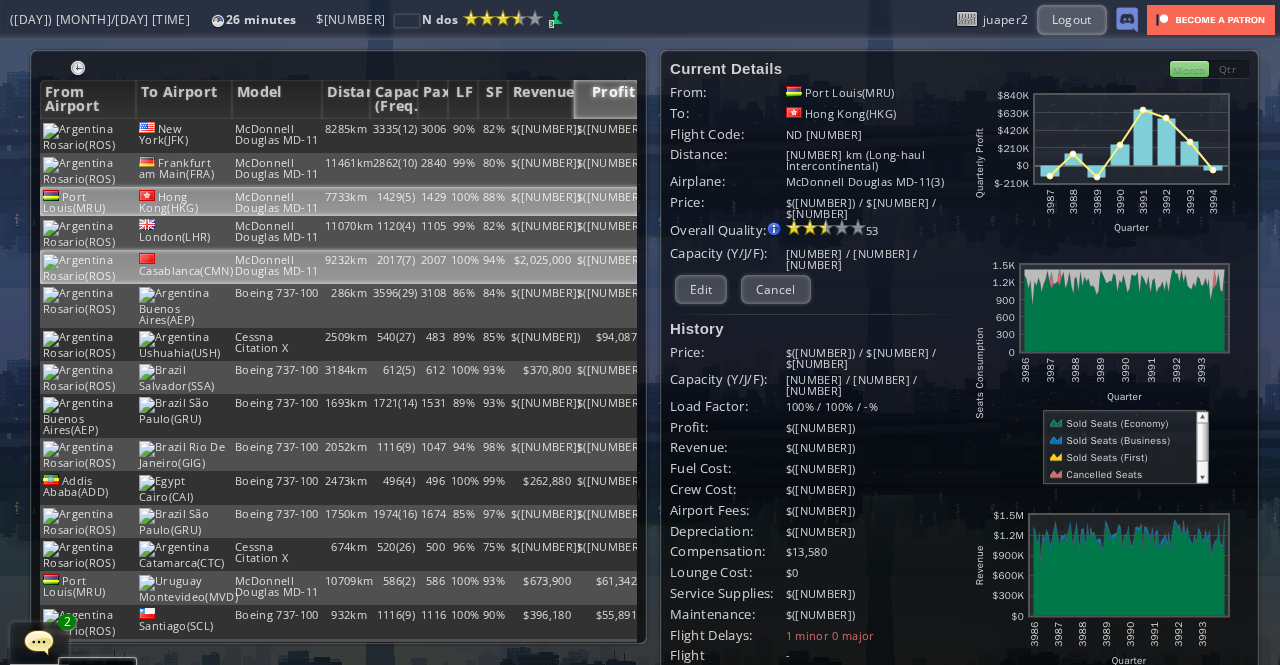 drag, startPoint x: 404, startPoint y: 304, endPoint x: 218, endPoint y: 303, distance: 186.00269 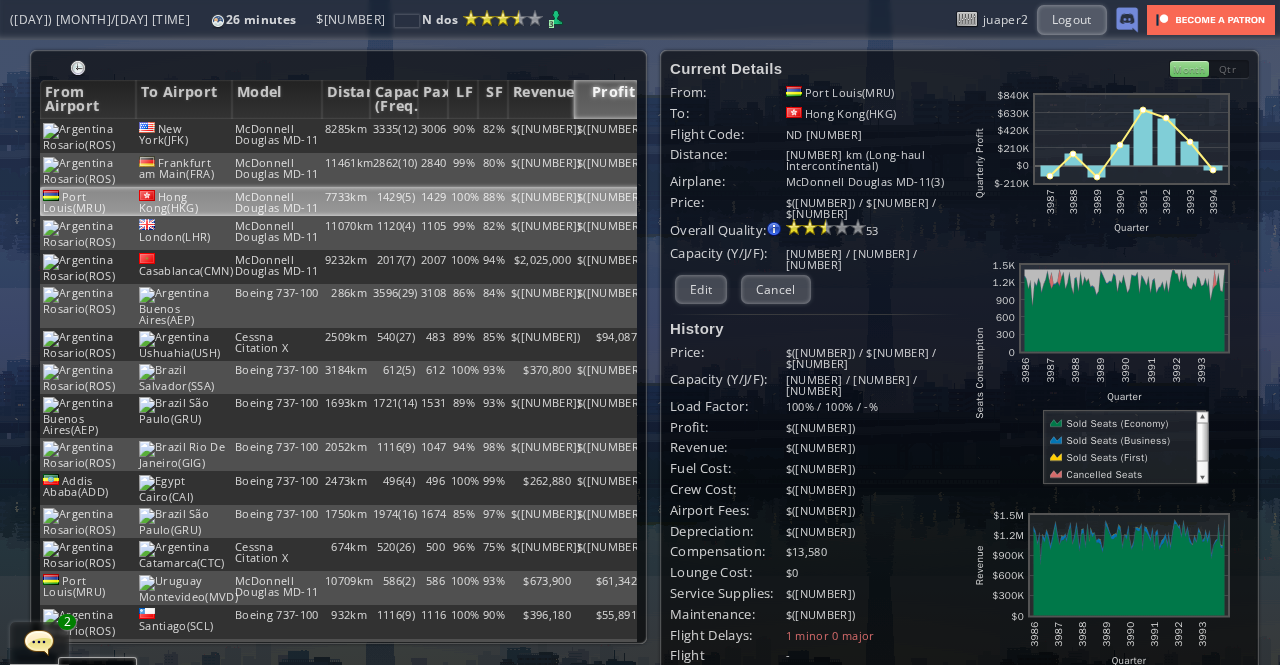 scroll, scrollTop: 200, scrollLeft: 0, axis: vertical 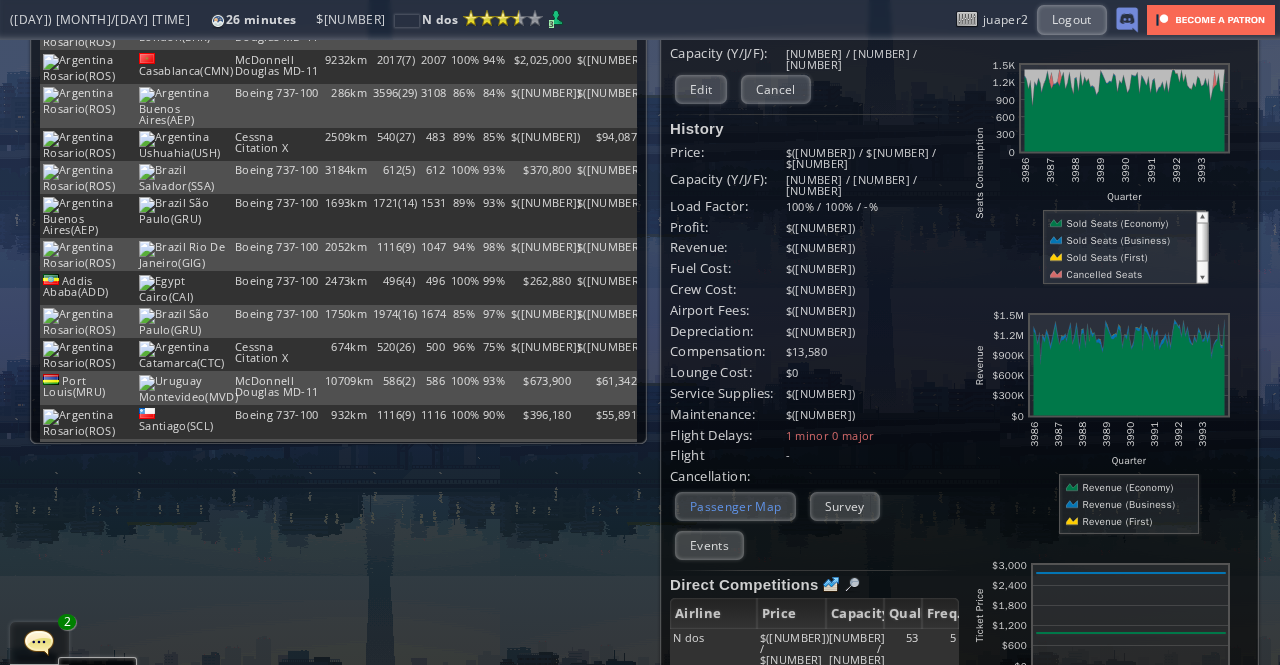 click on "Passenger Map" at bounding box center (735, 506) 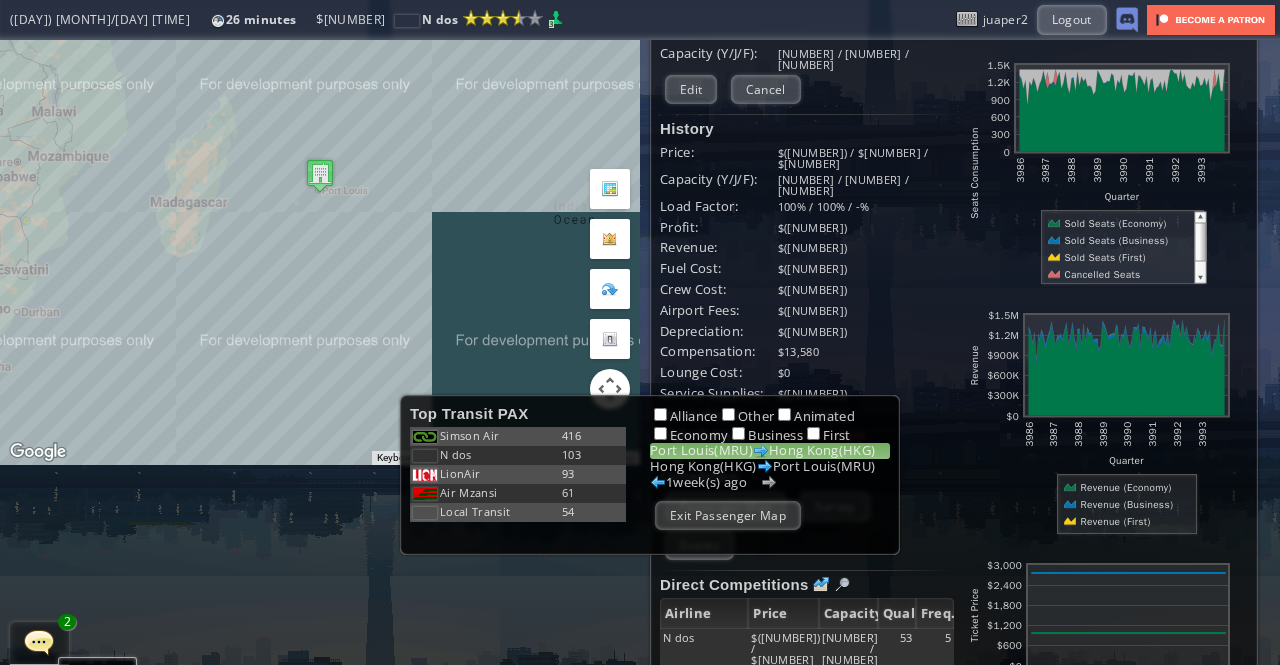 drag, startPoint x: 402, startPoint y: 177, endPoint x: 392, endPoint y: 311, distance: 134.37262 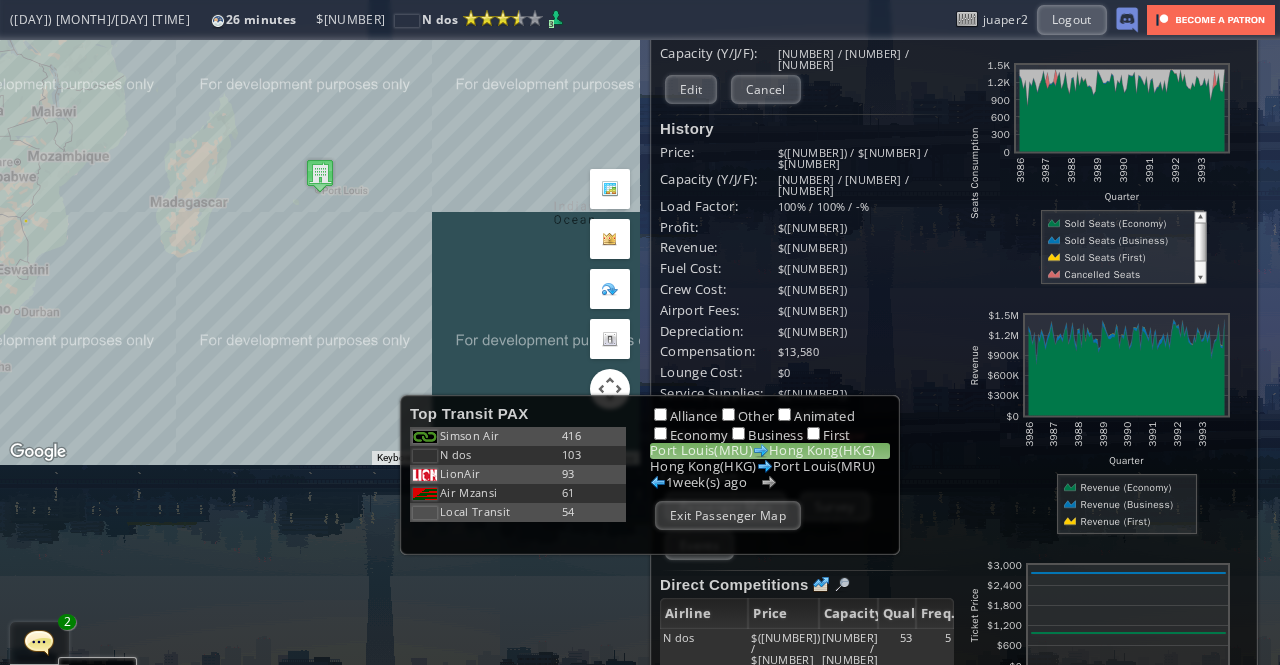 click on "To navigate, press the arrow keys." at bounding box center [320, 152] 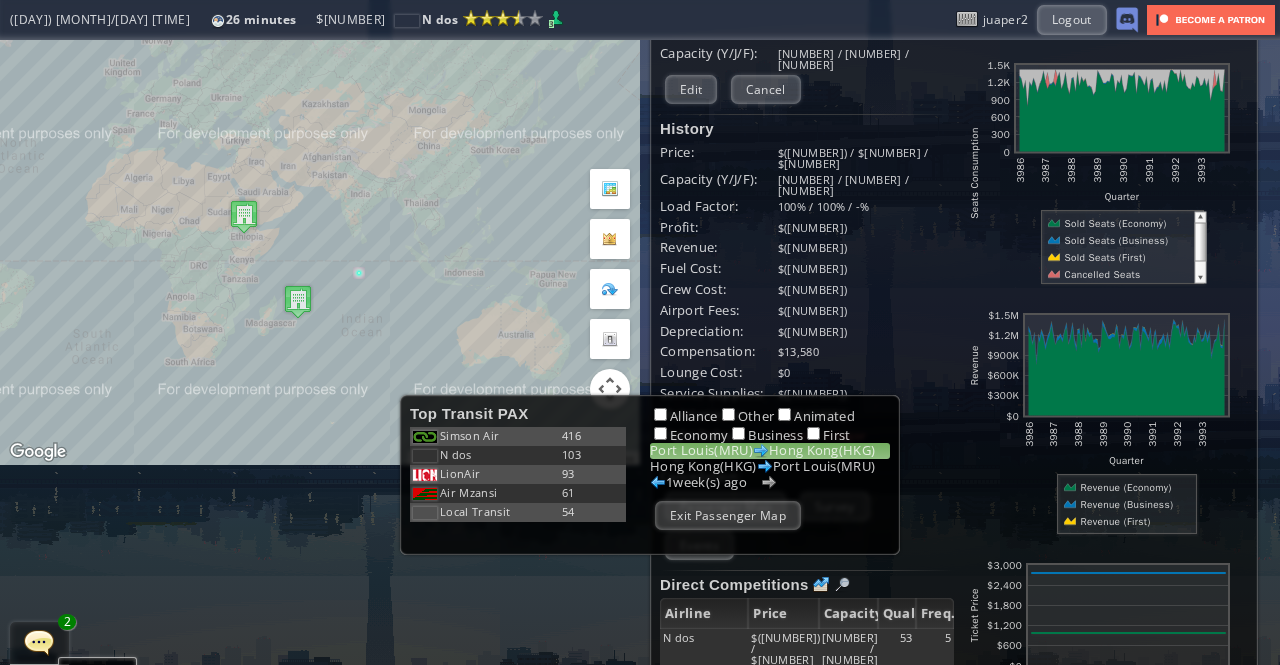 drag, startPoint x: 486, startPoint y: 274, endPoint x: 402, endPoint y: 303, distance: 88.86507 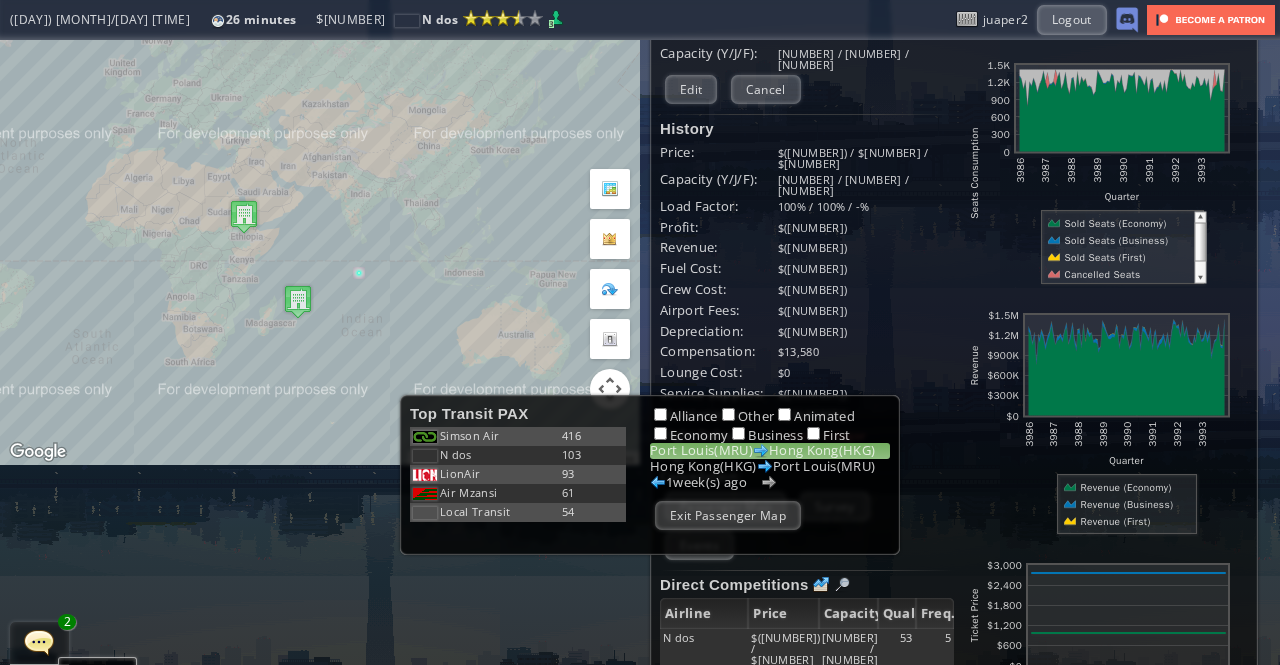 click on "To navigate, press the arrow keys." at bounding box center [320, 152] 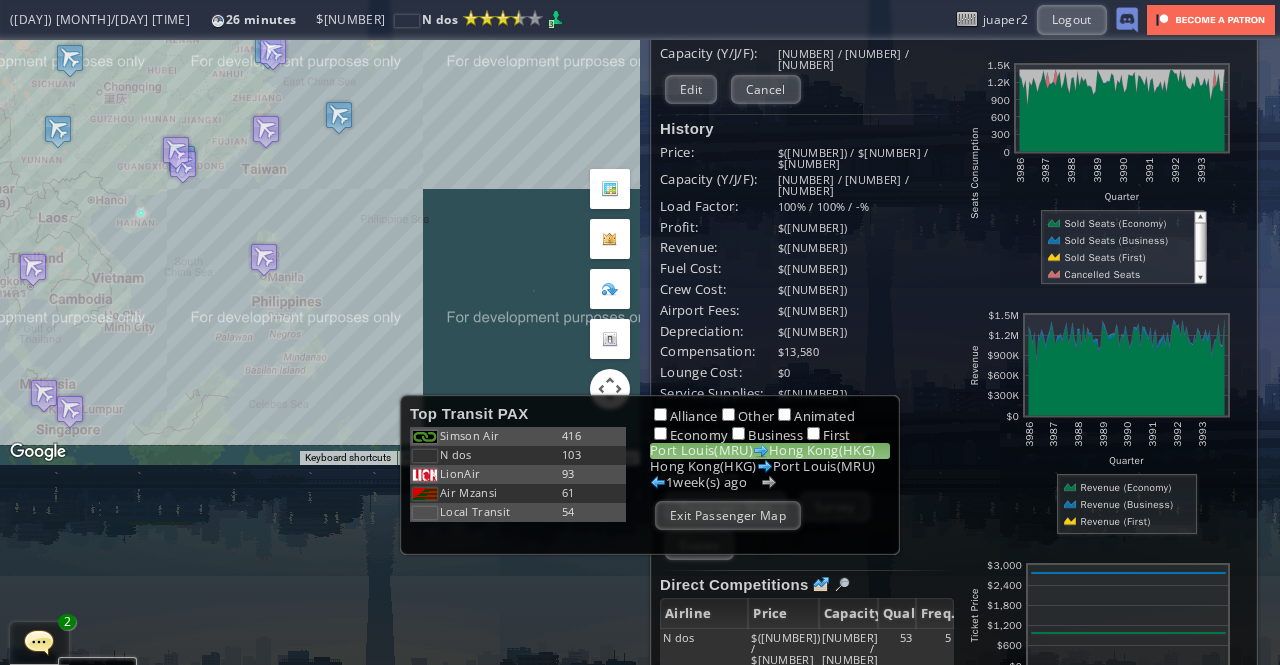 drag, startPoint x: 302, startPoint y: 221, endPoint x: 374, endPoint y: 265, distance: 84.38009 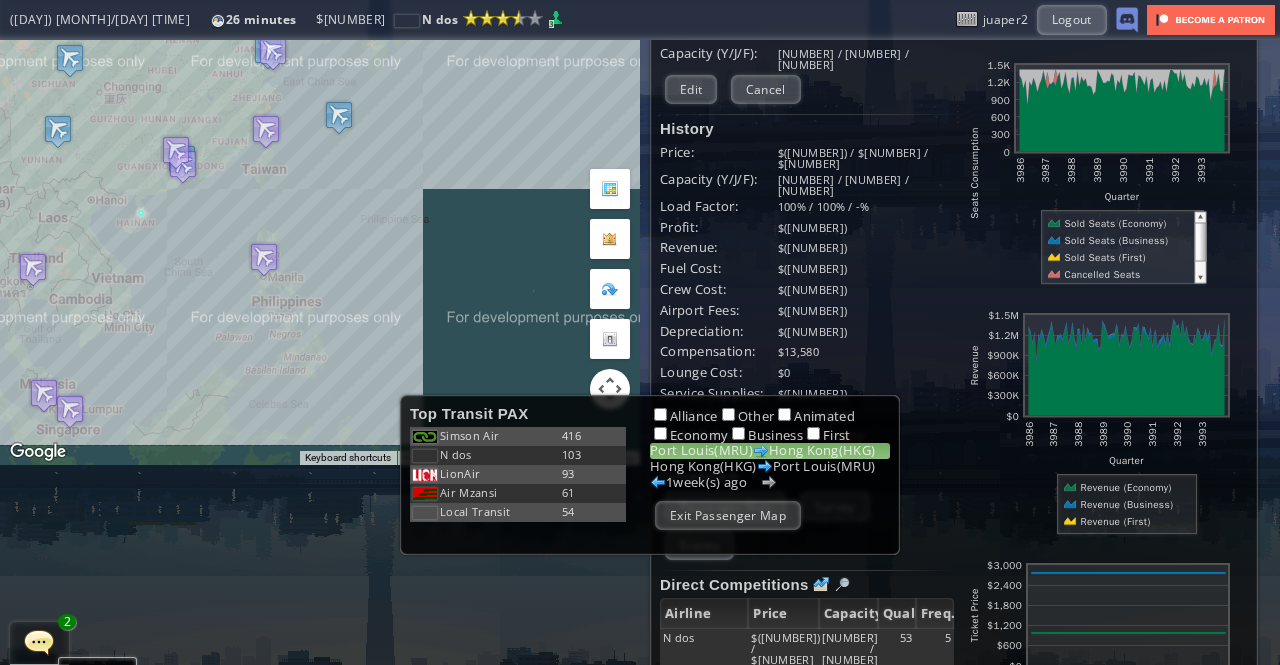 click on "To navigate, press the arrow keys." at bounding box center [320, 152] 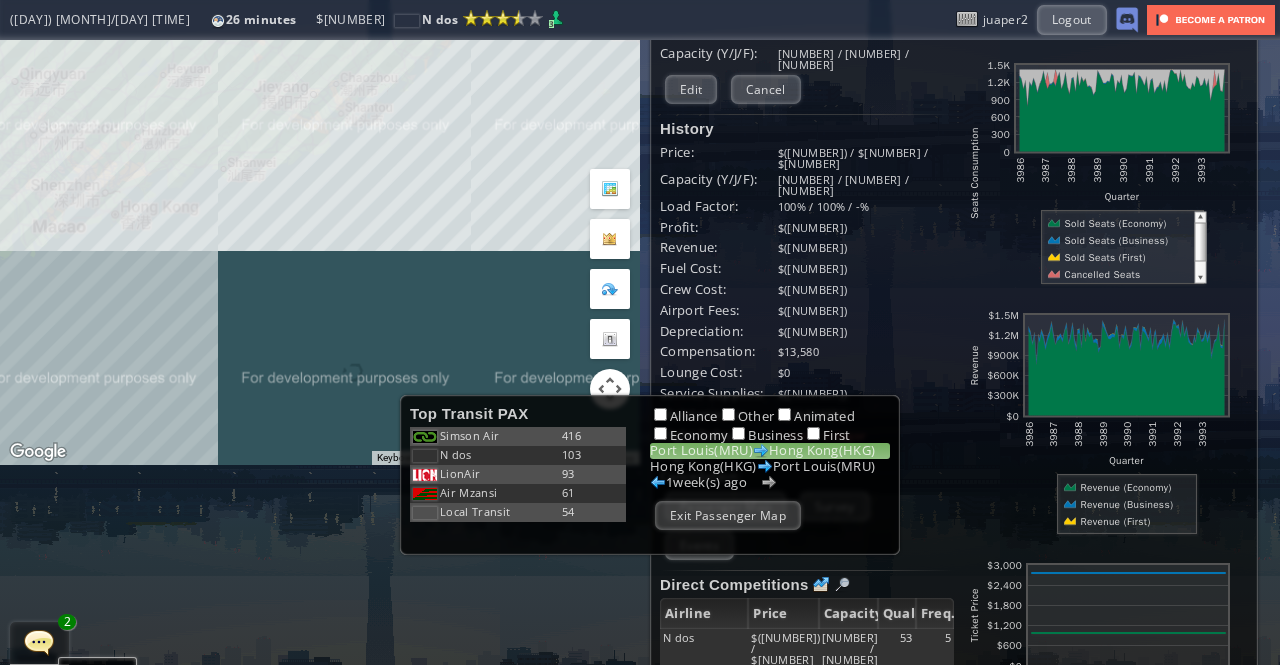 drag, startPoint x: 148, startPoint y: 255, endPoint x: 252, endPoint y: 383, distance: 164.92422 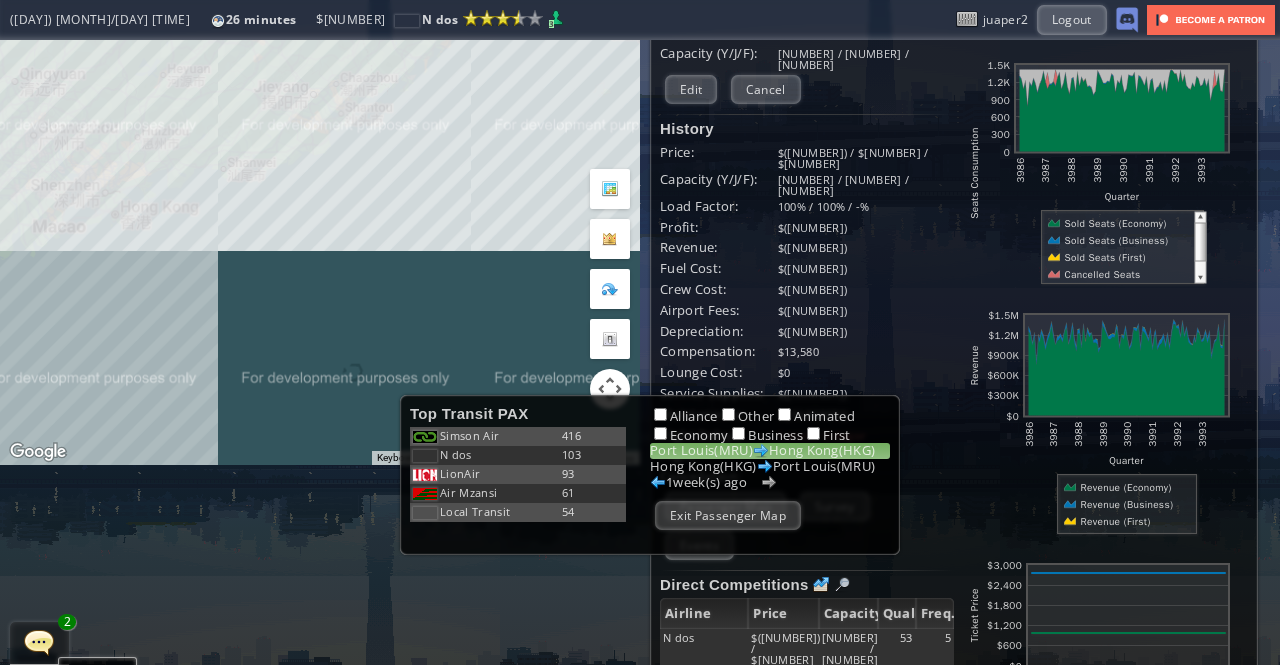click on "To navigate, press the arrow keys." at bounding box center (320, 152) 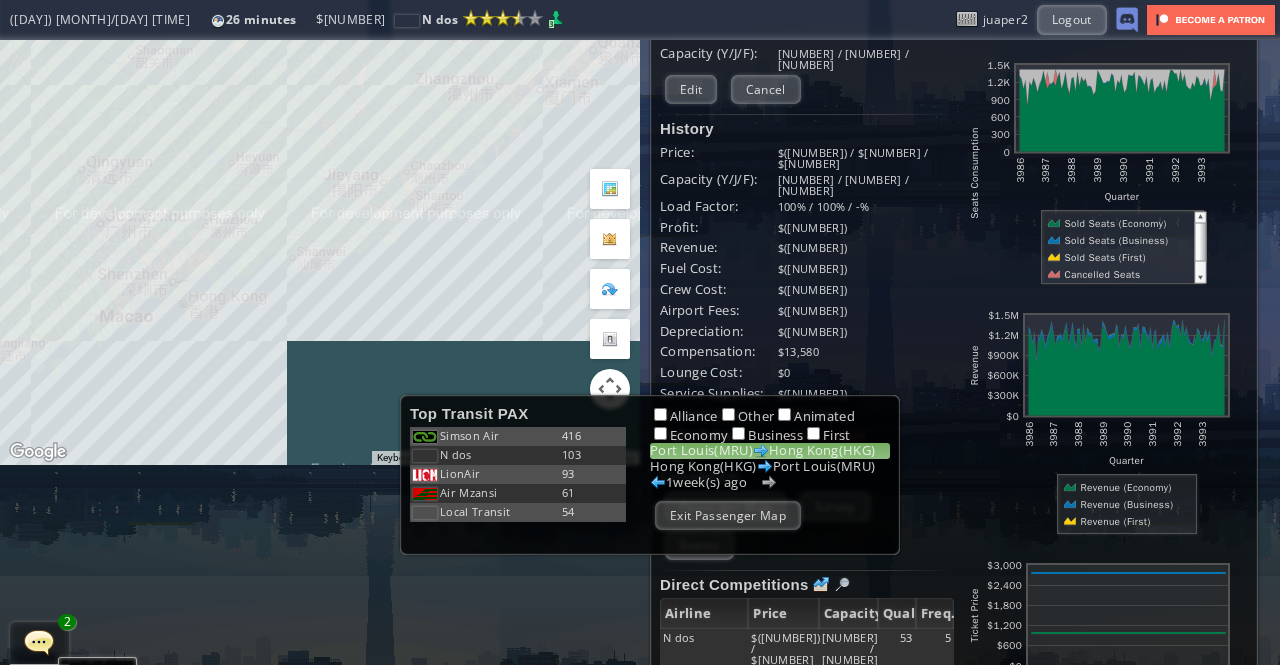 click on "Exit Passenger Map" at bounding box center [728, 515] 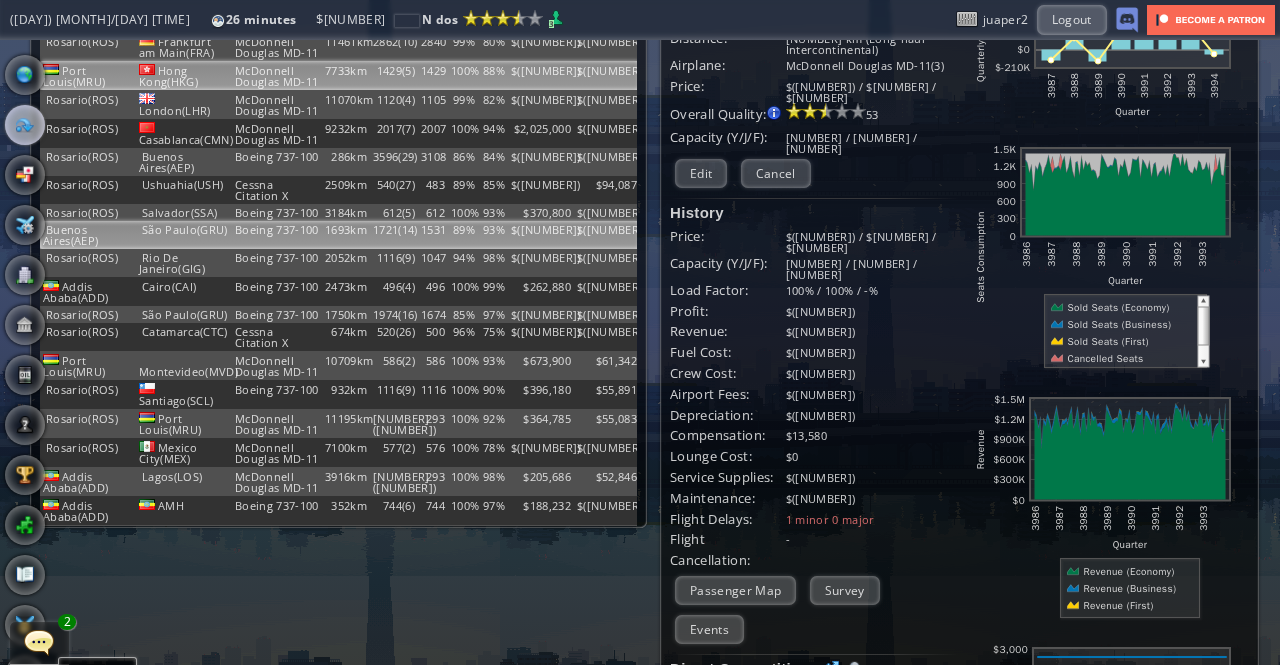 scroll, scrollTop: 0, scrollLeft: 0, axis: both 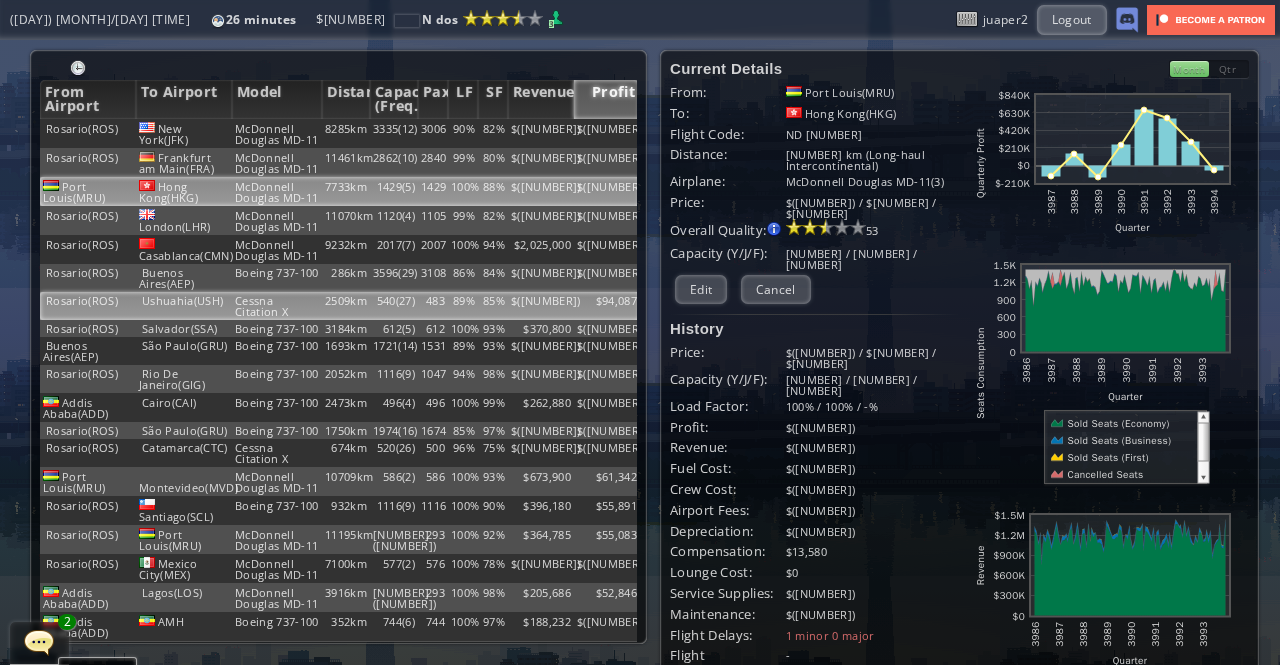 click on "Ushuahia(USH)" at bounding box center (184, 133) 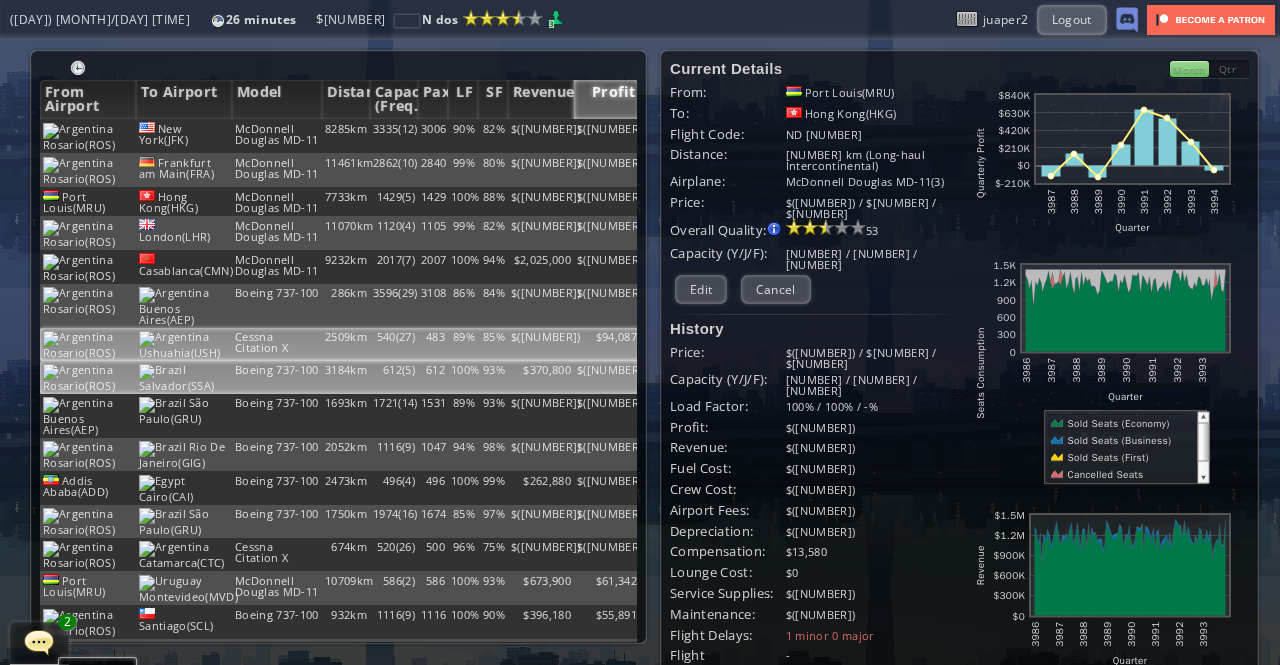 click on "Salvador(SSA)" at bounding box center (184, 136) 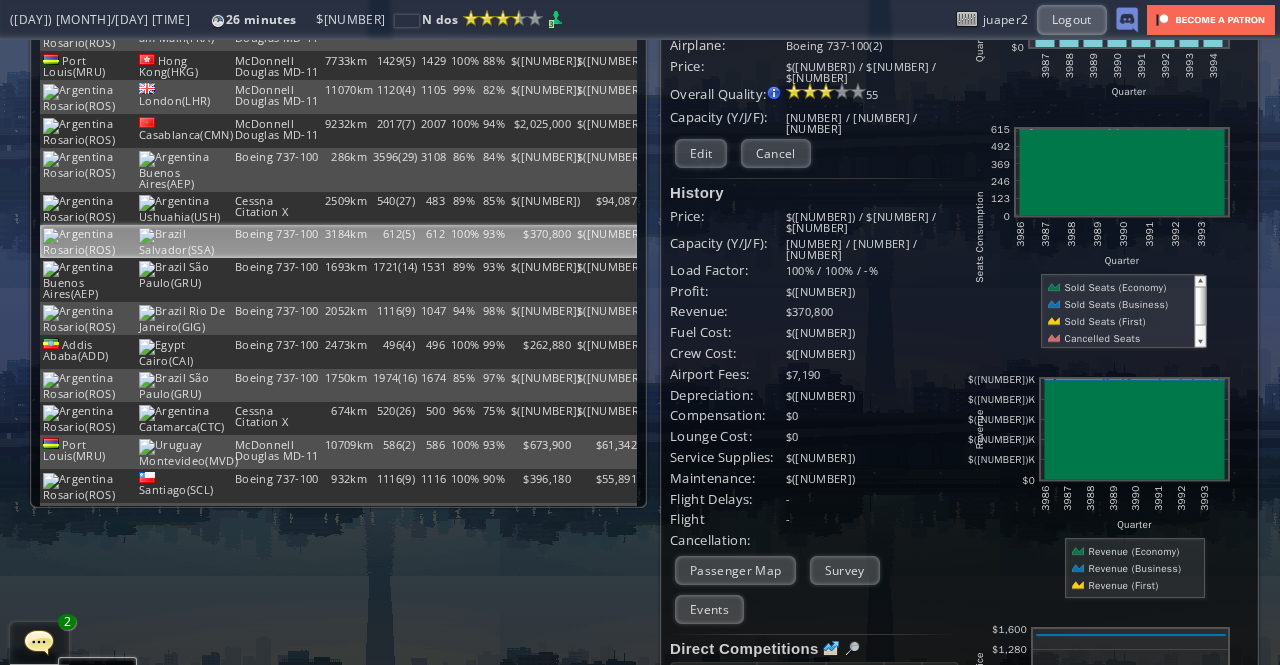scroll, scrollTop: 300, scrollLeft: 0, axis: vertical 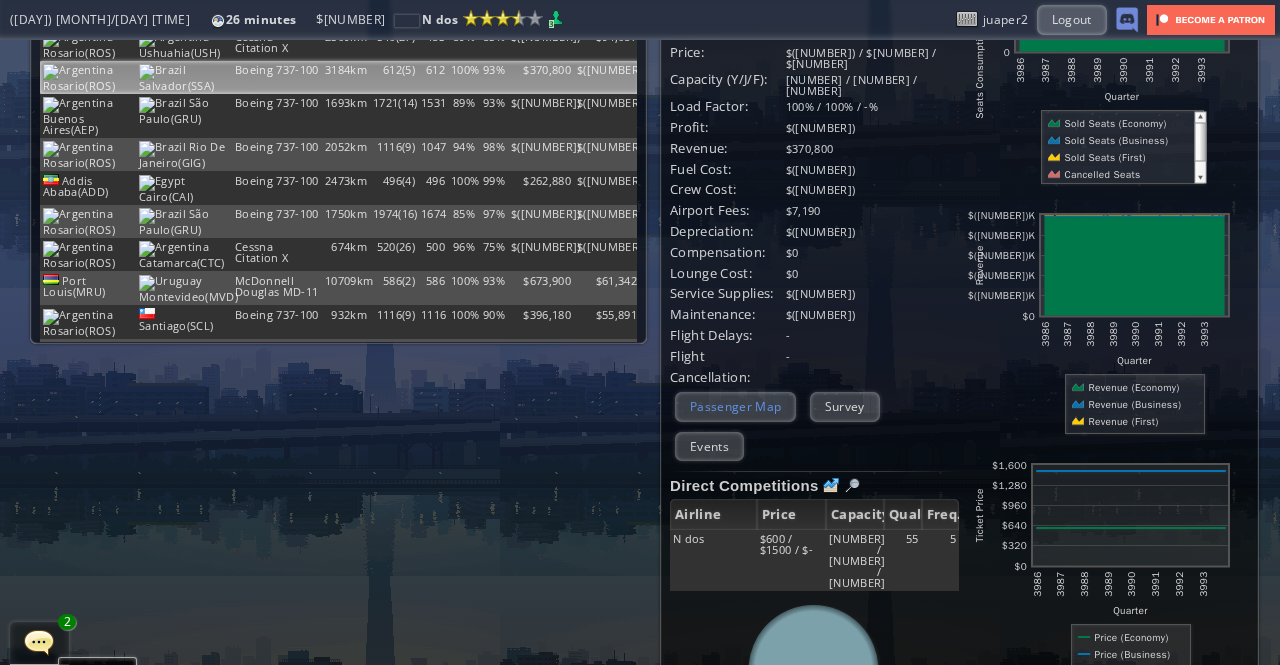 click on "Passenger Map" at bounding box center [735, 406] 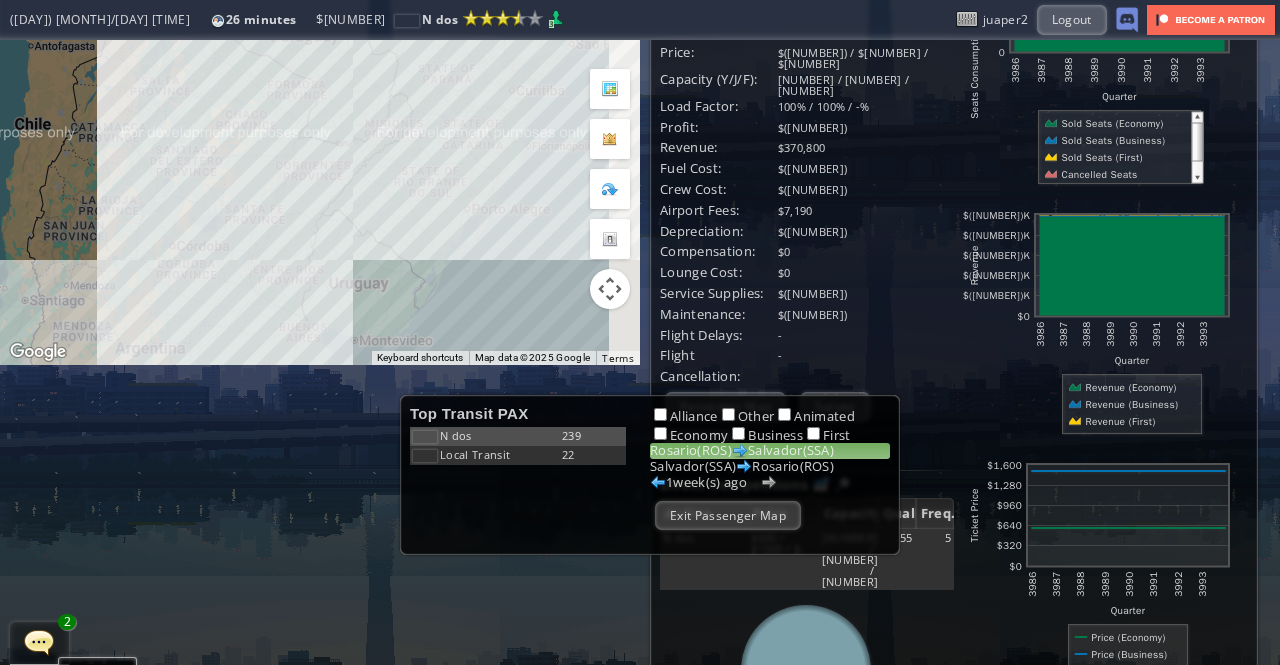 drag, startPoint x: 490, startPoint y: 227, endPoint x: 387, endPoint y: 305, distance: 129.2014 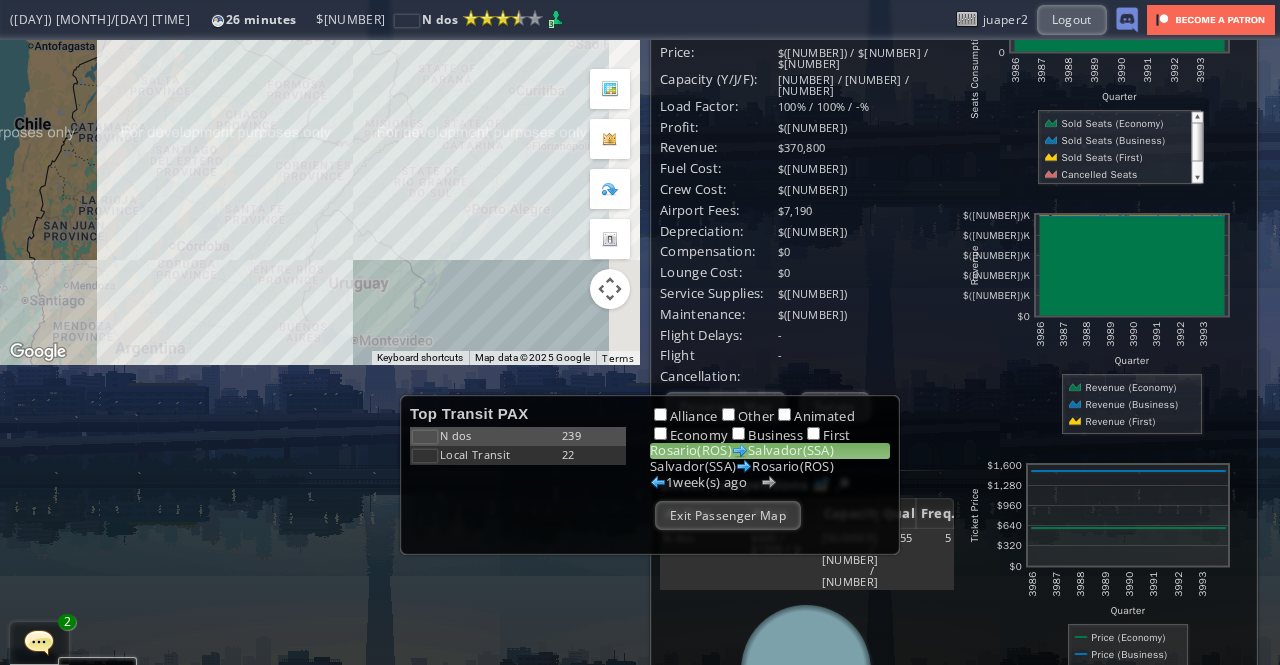 click on "To navigate, press the arrow keys." at bounding box center (320, 52) 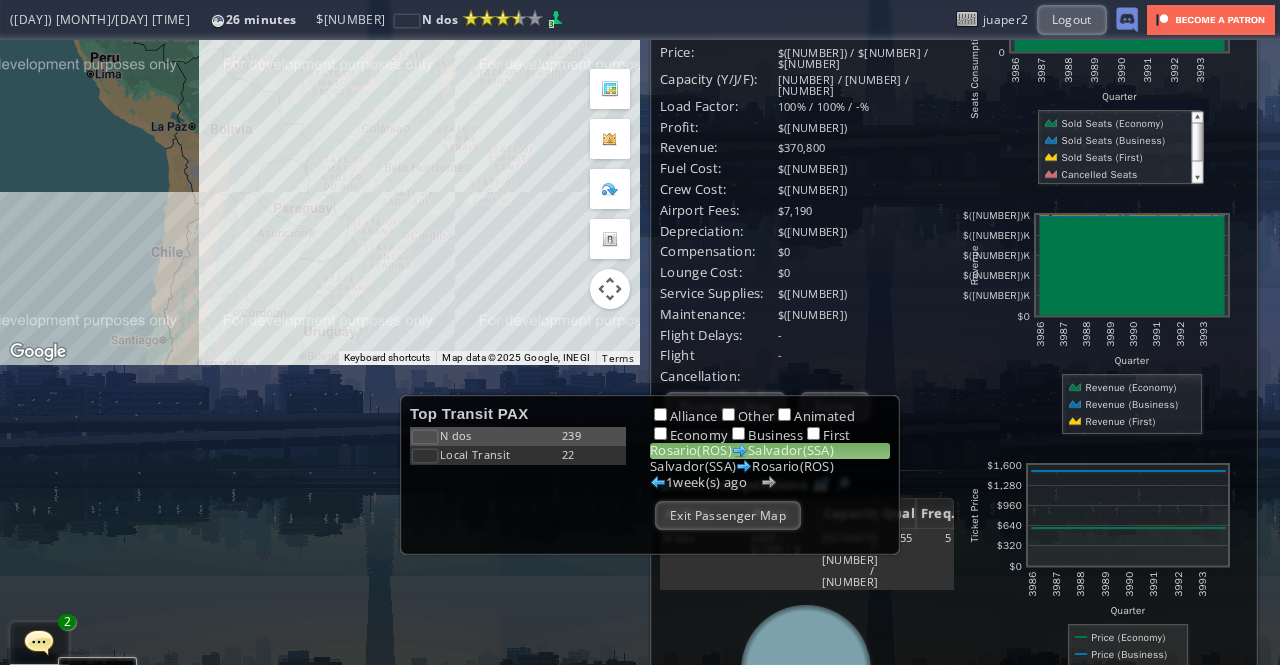 drag, startPoint x: 532, startPoint y: 182, endPoint x: 427, endPoint y: 304, distance: 160.96272 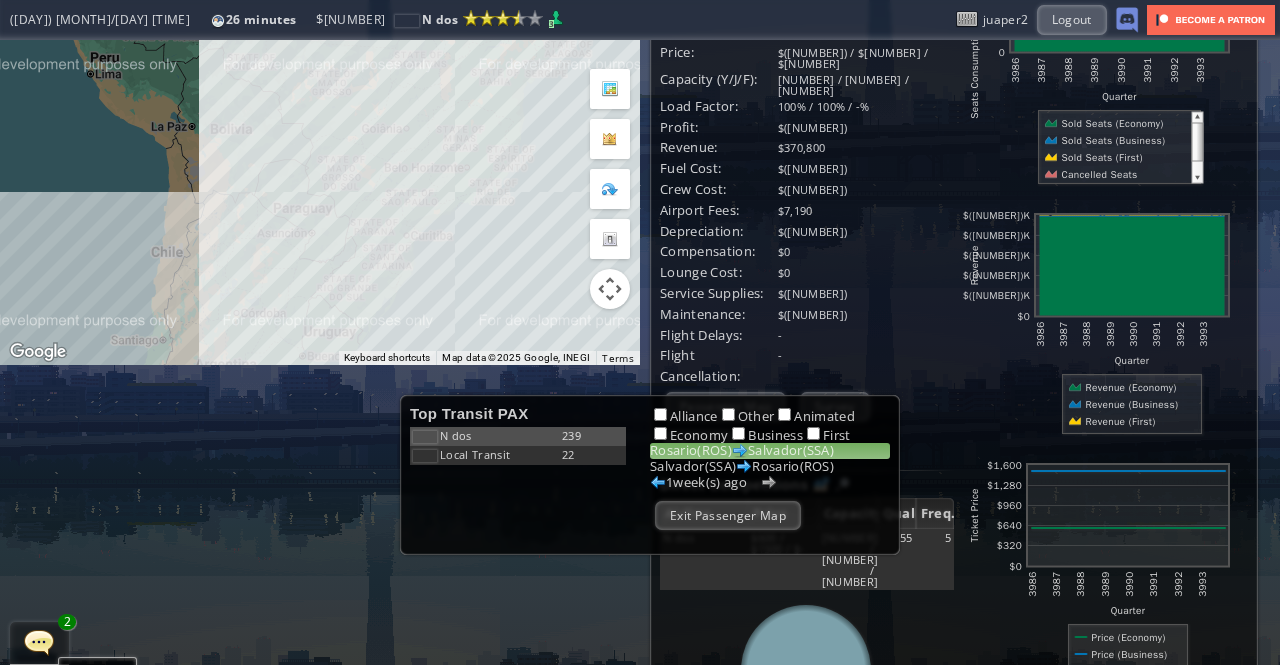 click on "To navigate, press the arrow keys." at bounding box center [320, 52] 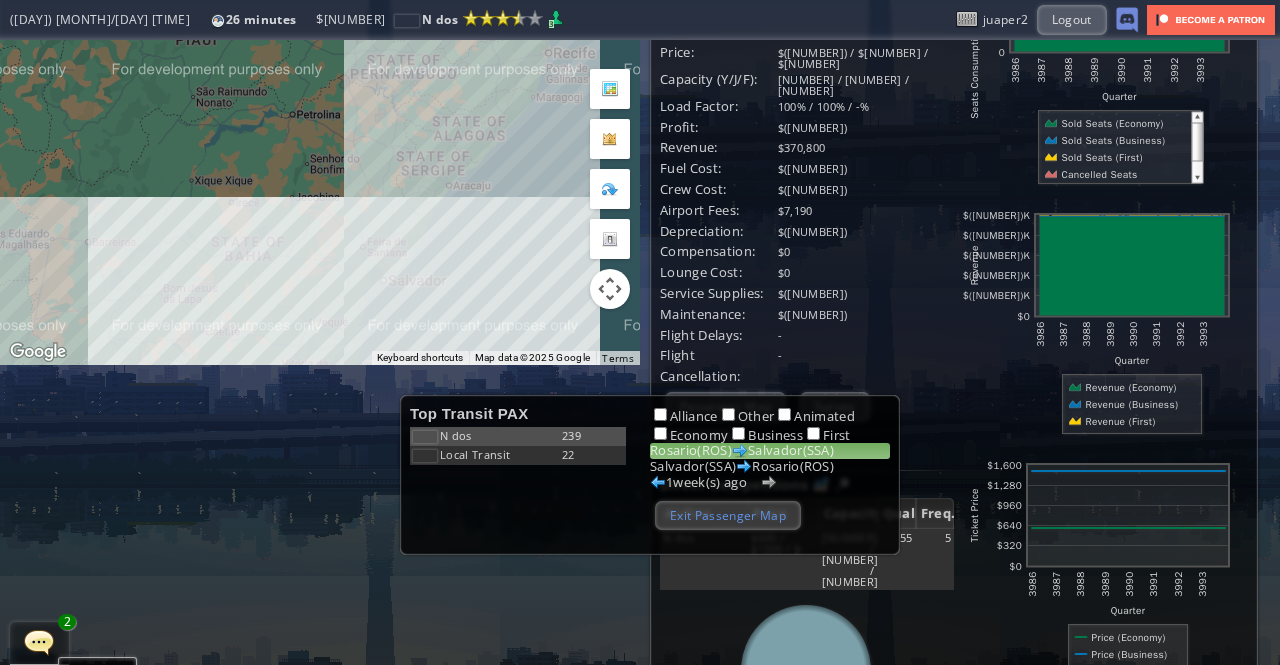 click on "Exit Passenger Map" at bounding box center (728, 515) 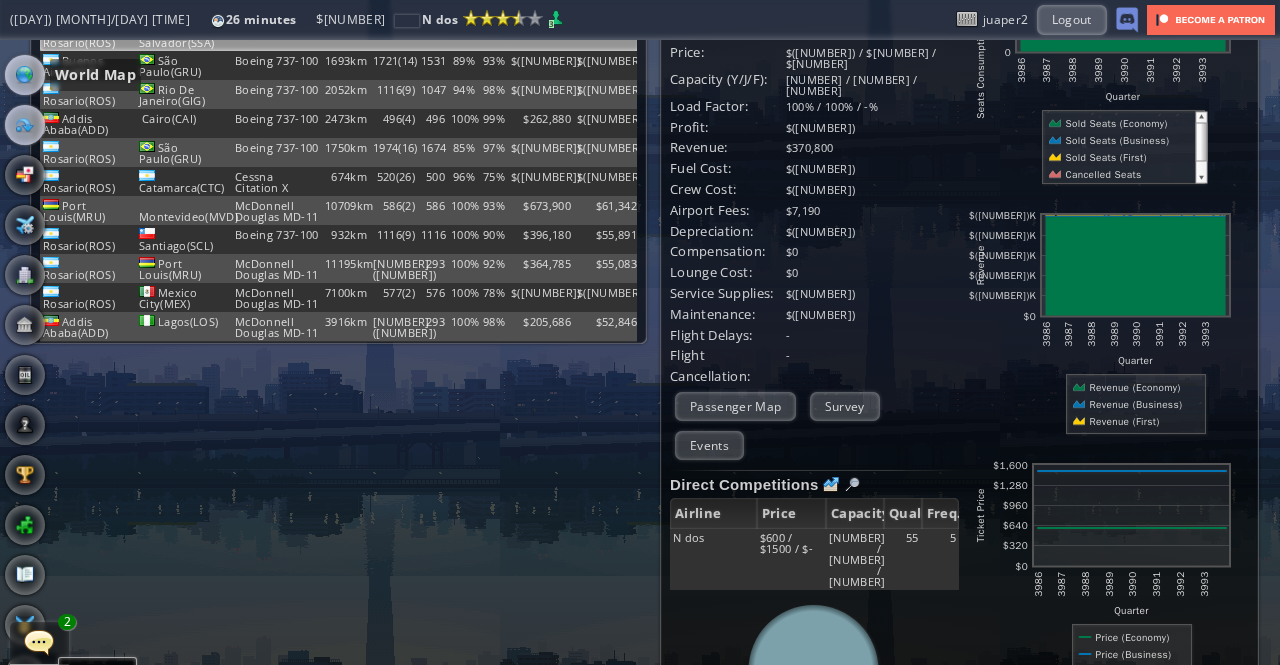 click at bounding box center [25, 75] 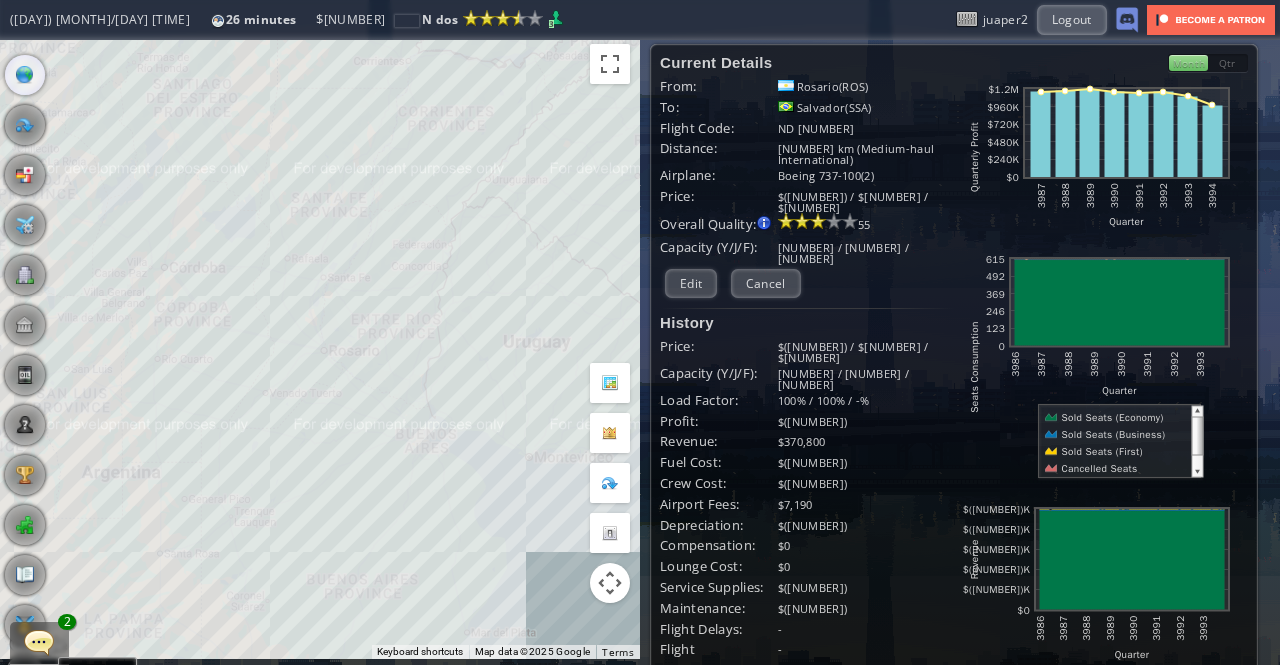 scroll, scrollTop: 0, scrollLeft: 0, axis: both 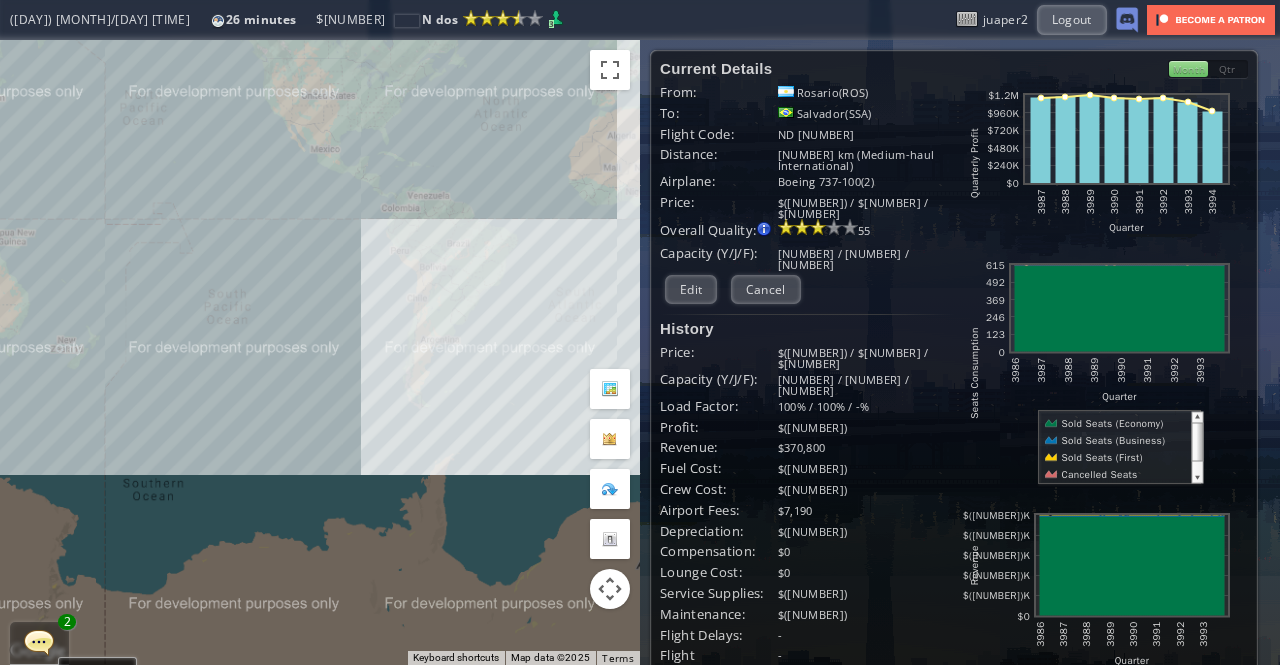drag, startPoint x: 470, startPoint y: 178, endPoint x: 390, endPoint y: 193, distance: 81.394104 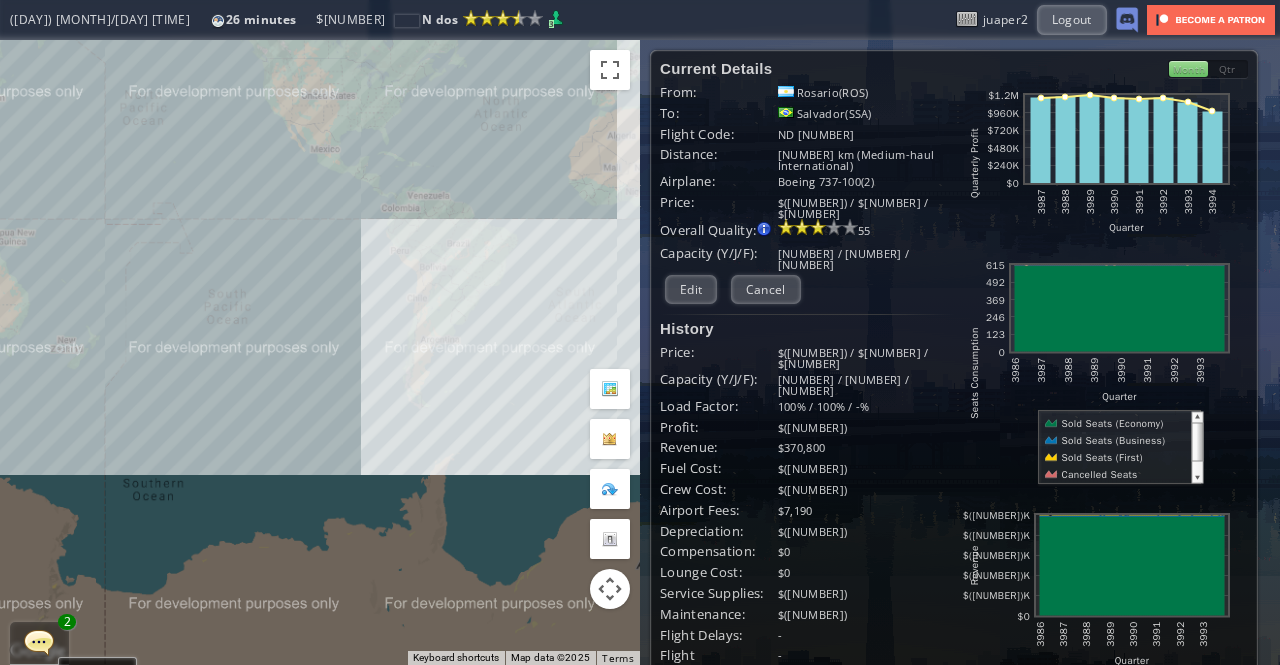 click on "To navigate, press the arrow keys." at bounding box center (320, 352) 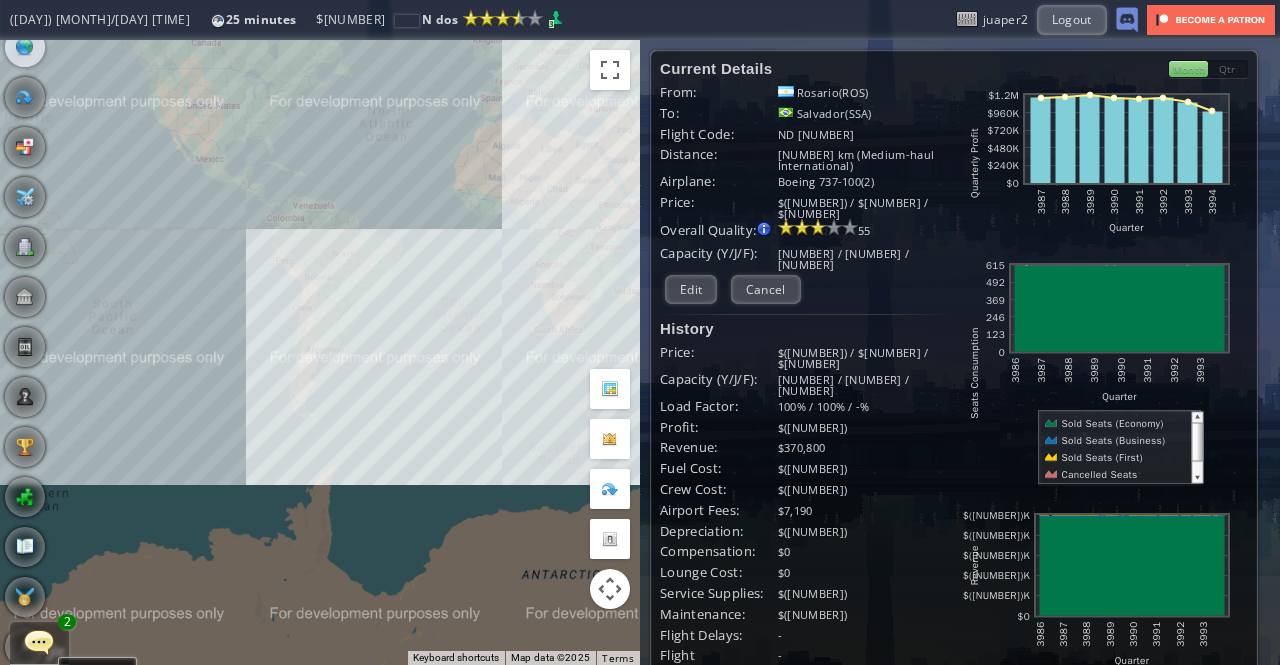 scroll, scrollTop: 0, scrollLeft: 0, axis: both 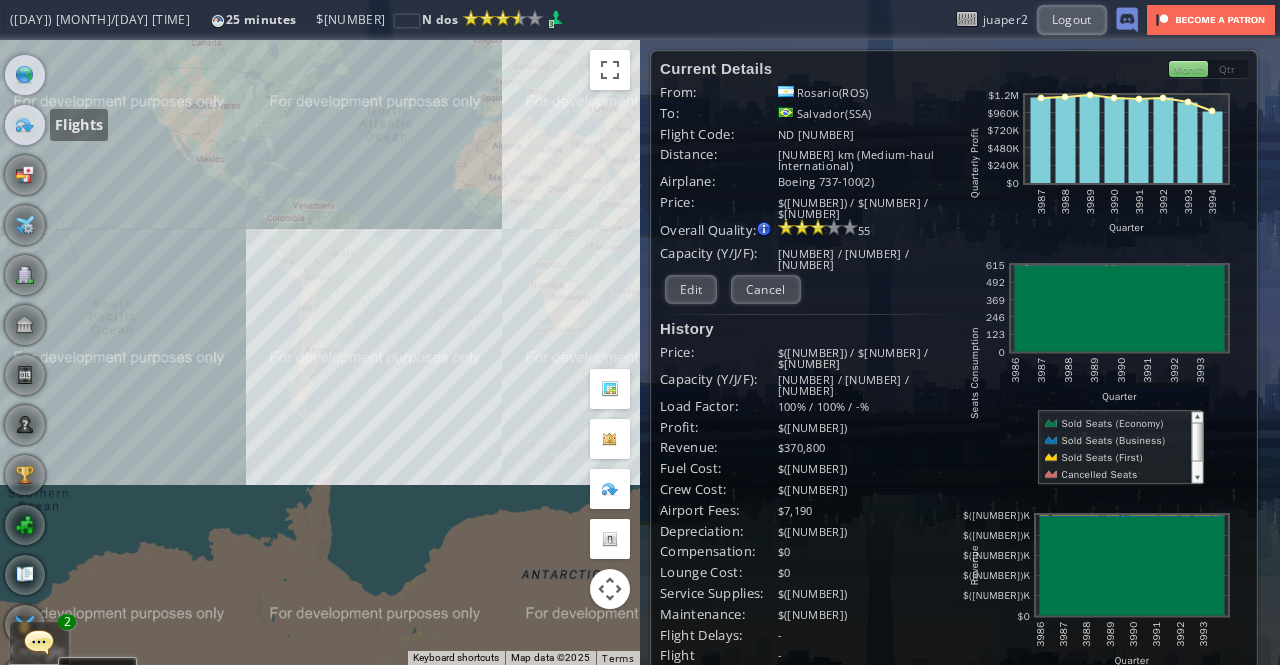 click at bounding box center [25, 125] 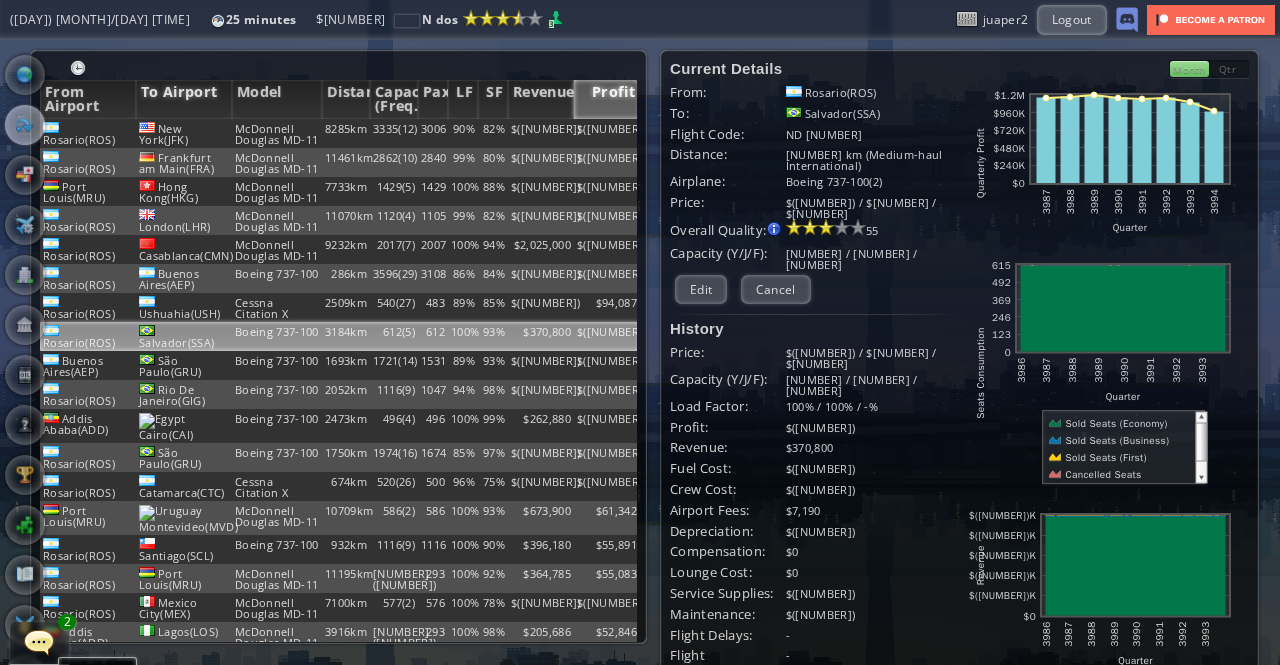 click on "To Airport" at bounding box center [184, 99] 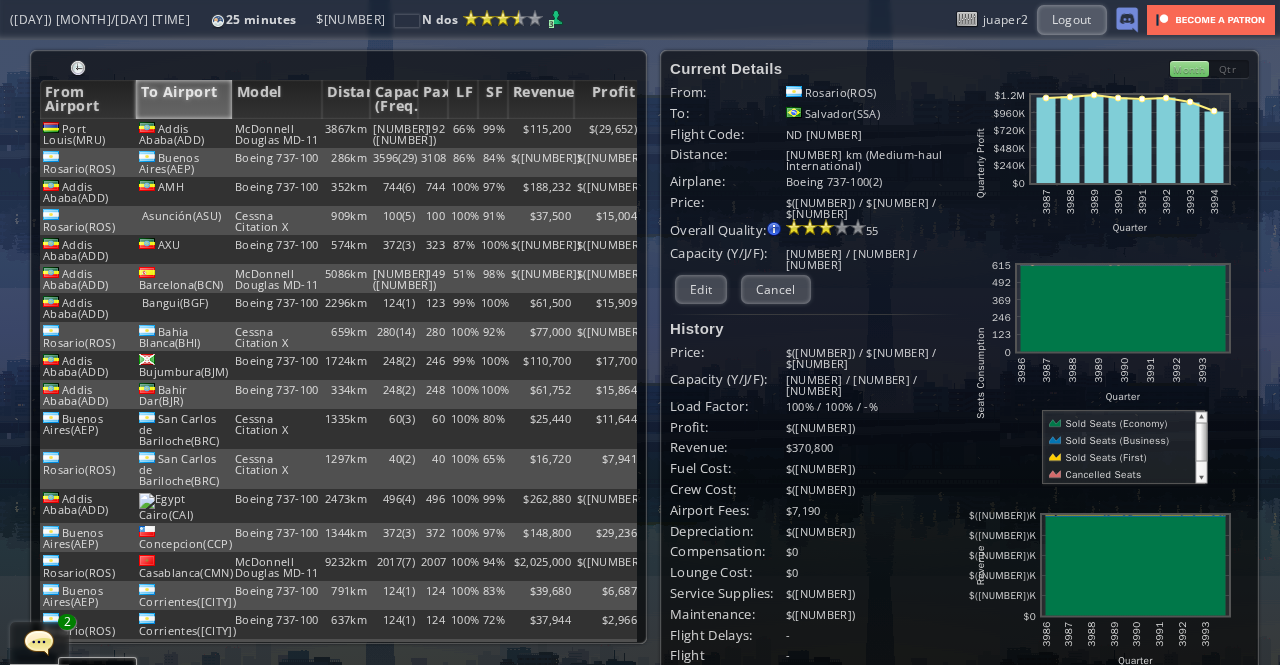 click on "To Airport" at bounding box center (184, 99) 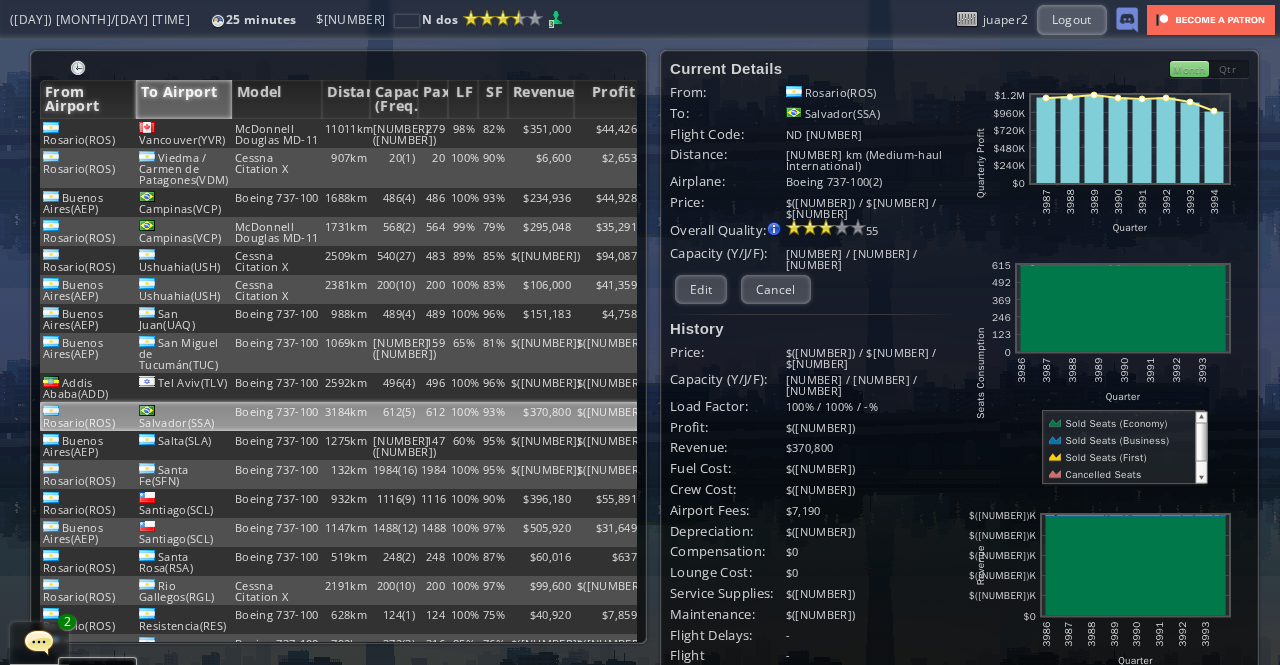 click on "From Airport" at bounding box center (88, 99) 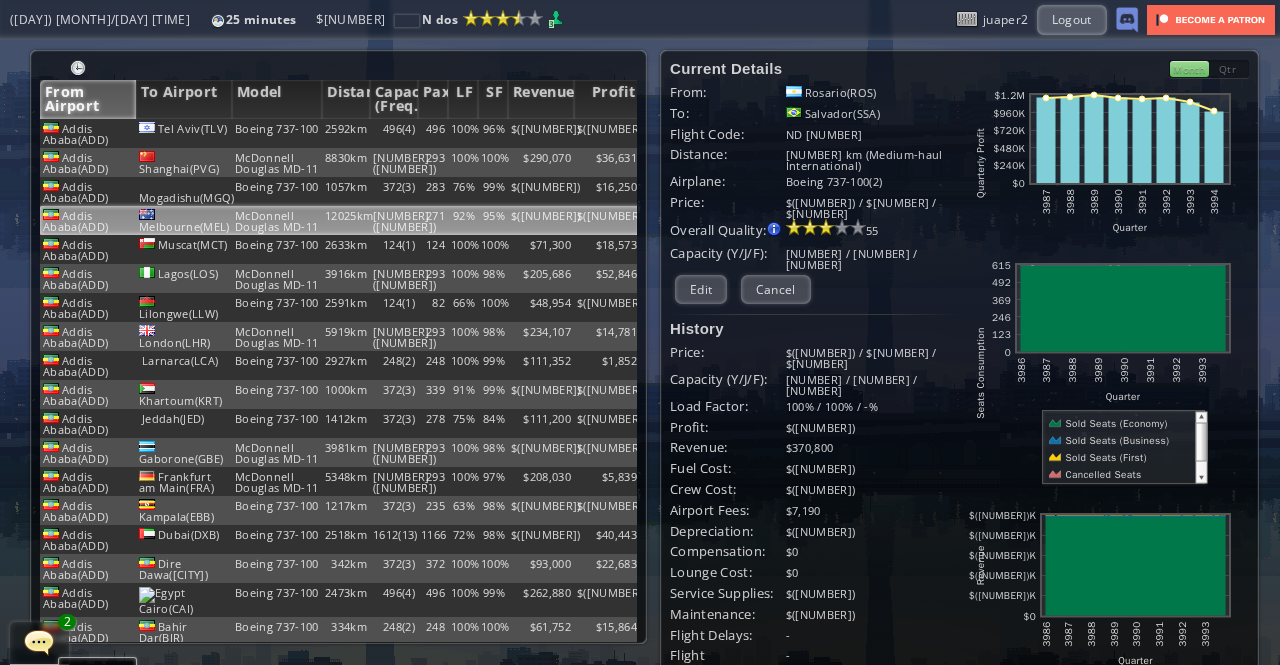 click on "McDonnell Douglas MD-11" at bounding box center (277, 133) 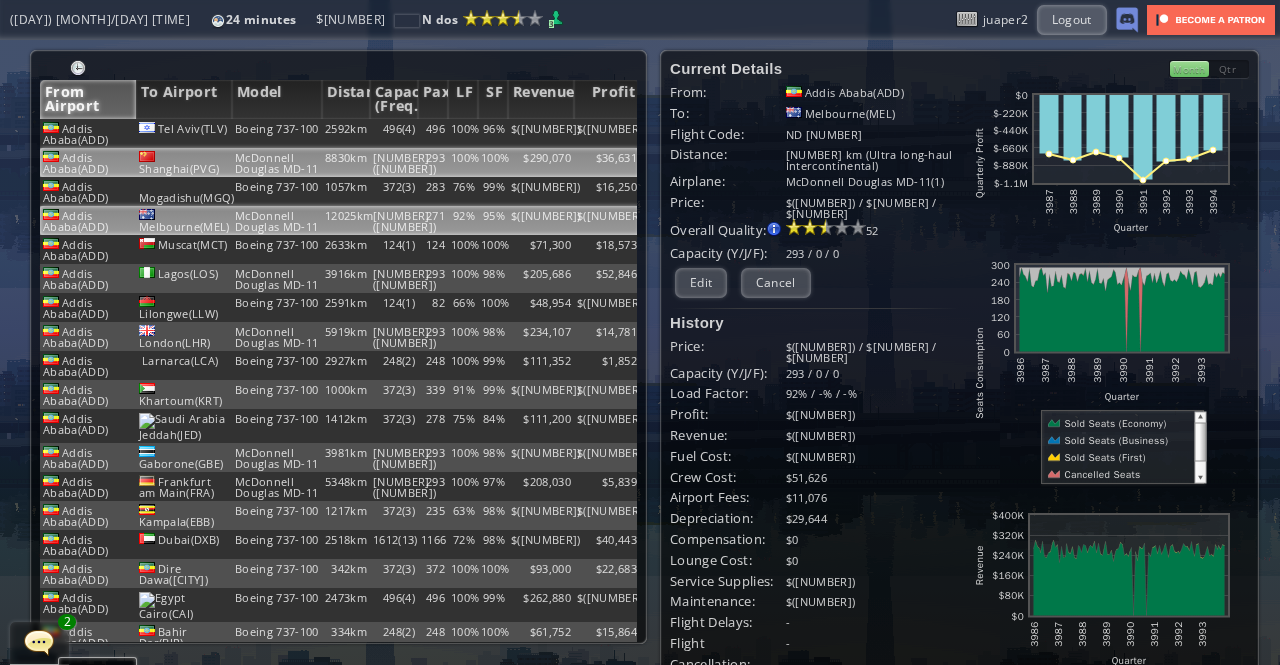 click on "8830km" at bounding box center [346, 133] 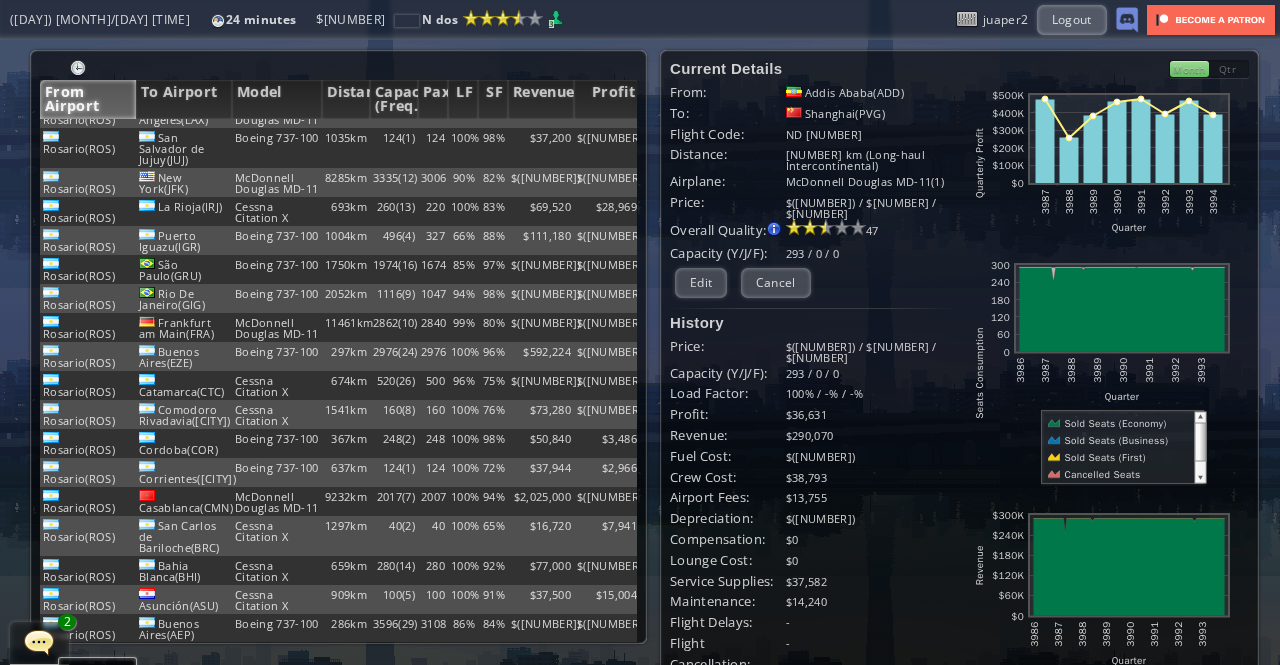 scroll, scrollTop: 2515, scrollLeft: 0, axis: vertical 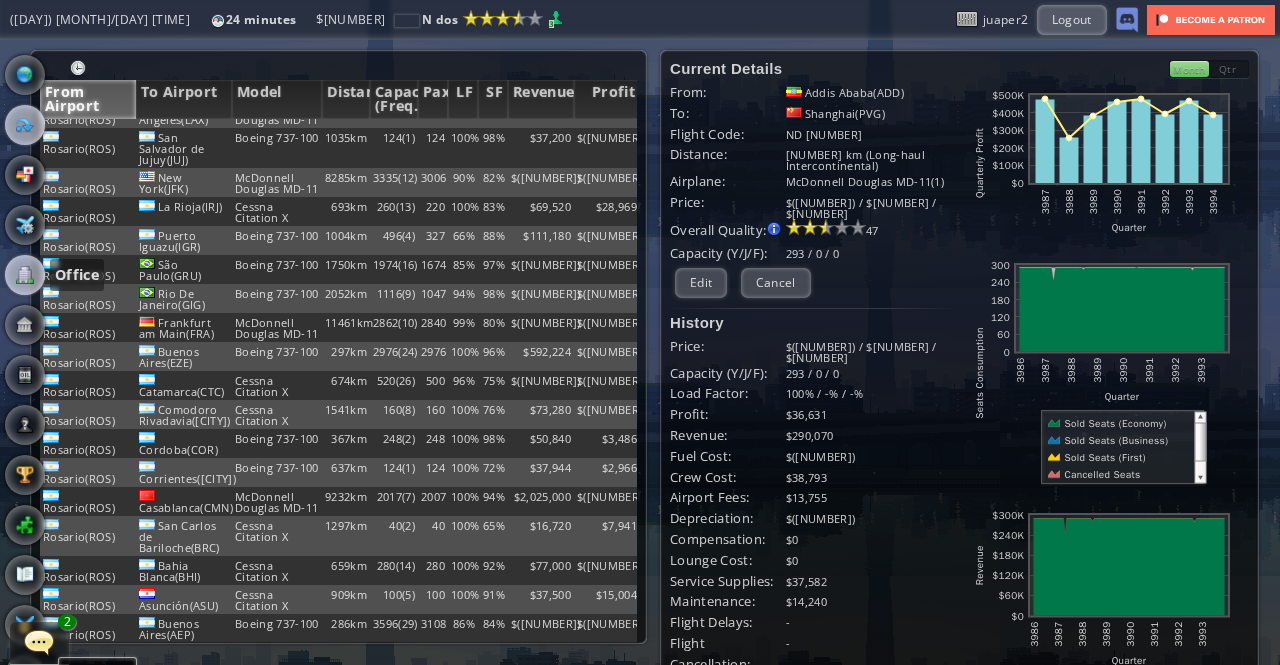 click at bounding box center (25, 275) 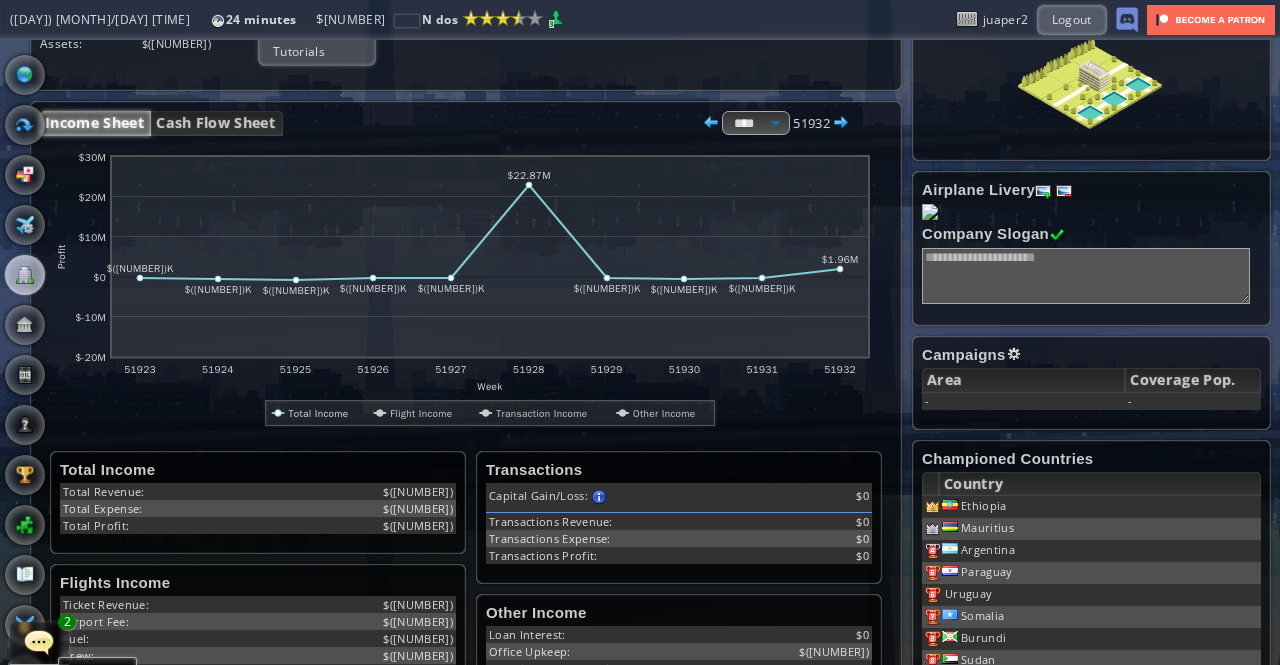 scroll, scrollTop: 0, scrollLeft: 0, axis: both 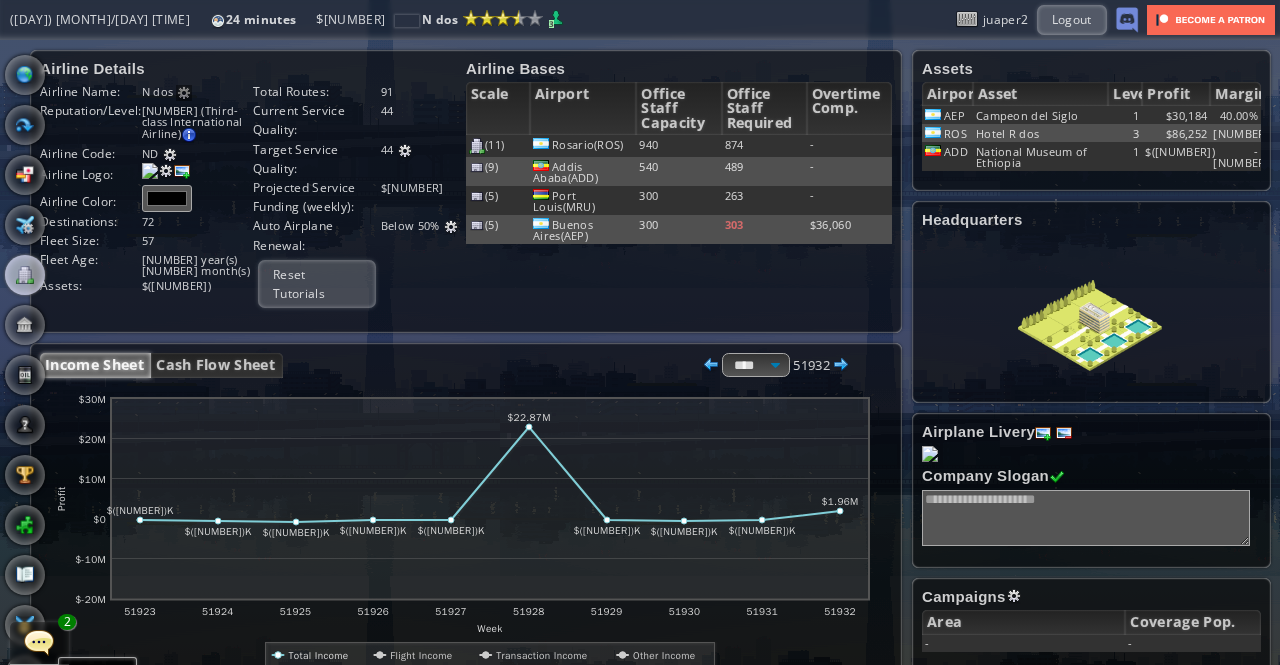 click on "[NUMBER]" at bounding box center [355, 19] 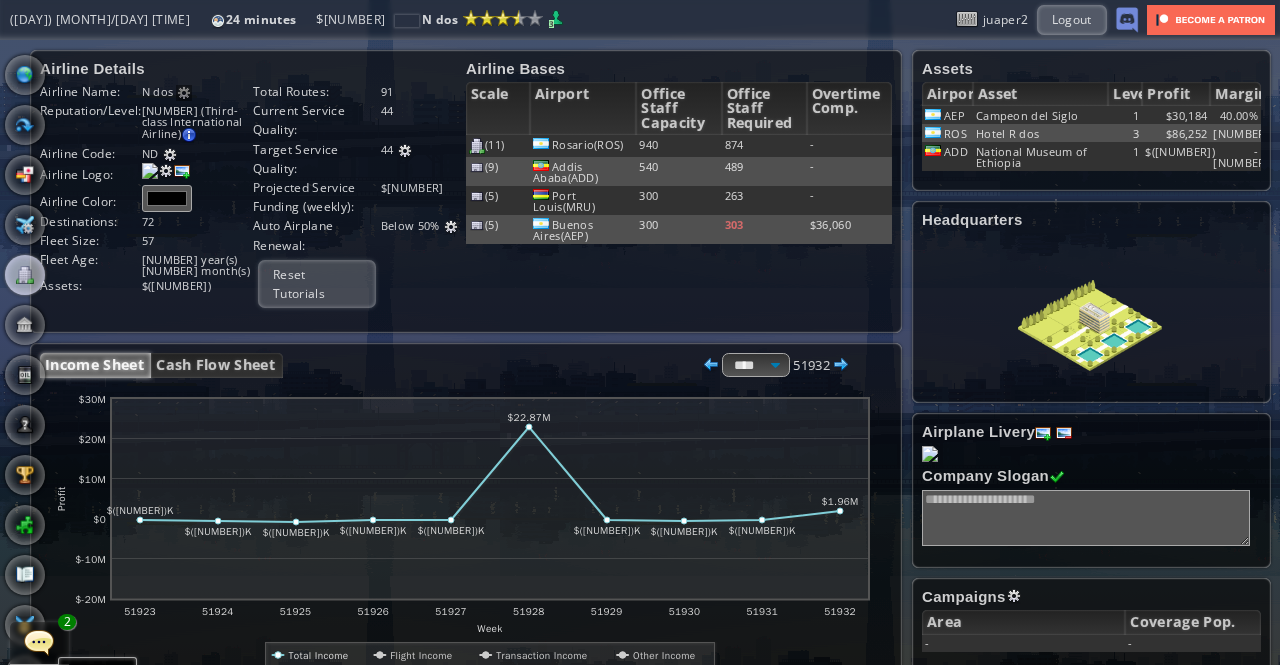 click on "[NUMBER]" at bounding box center (355, 19) 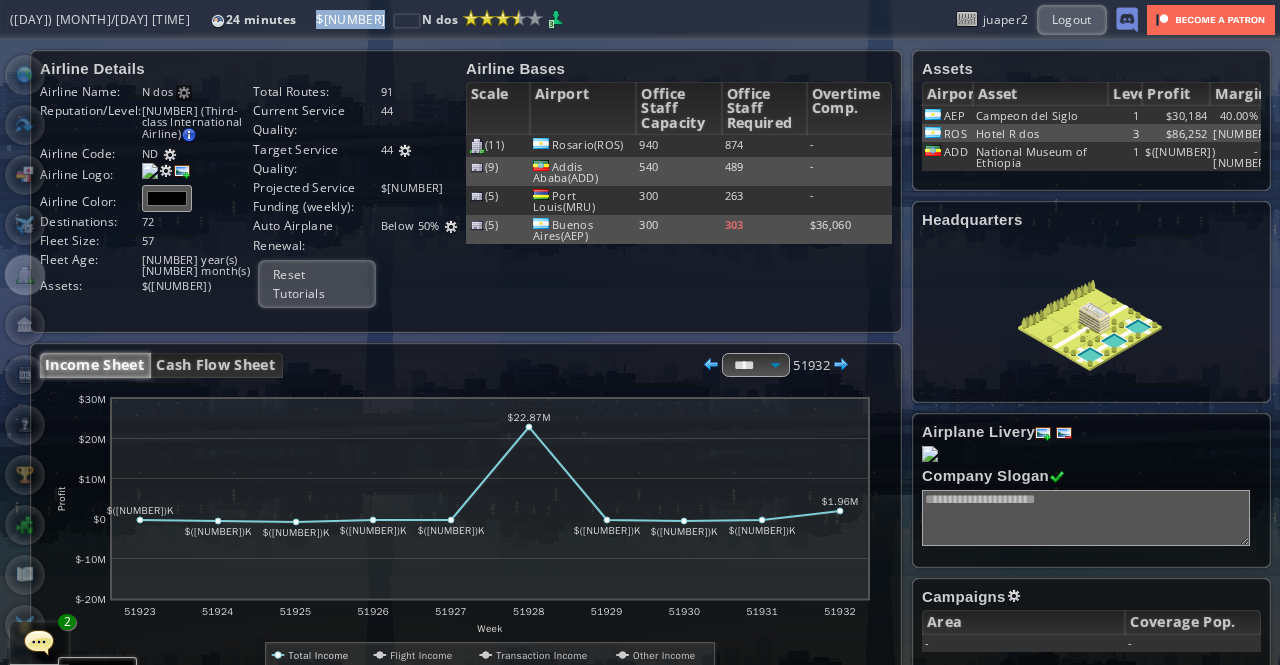 click on "[NUMBER]" at bounding box center (355, 19) 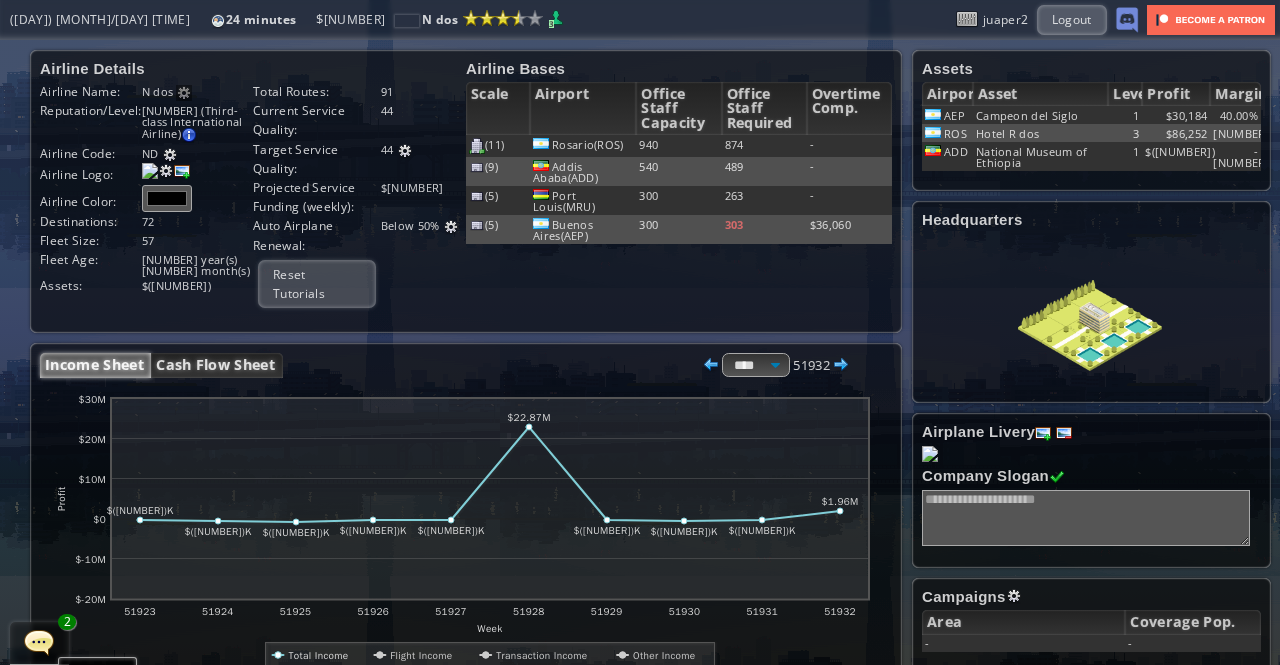 click on "Cash Flow Sheet" at bounding box center (217, 365) 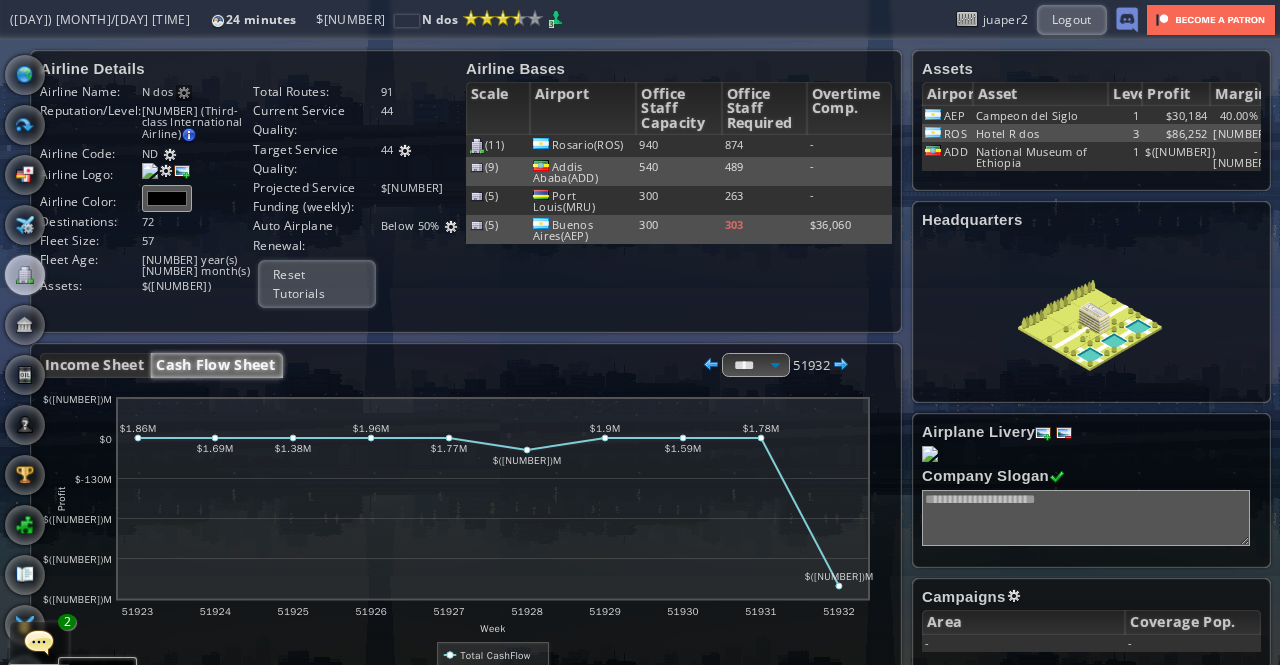 click at bounding box center [39, 642] 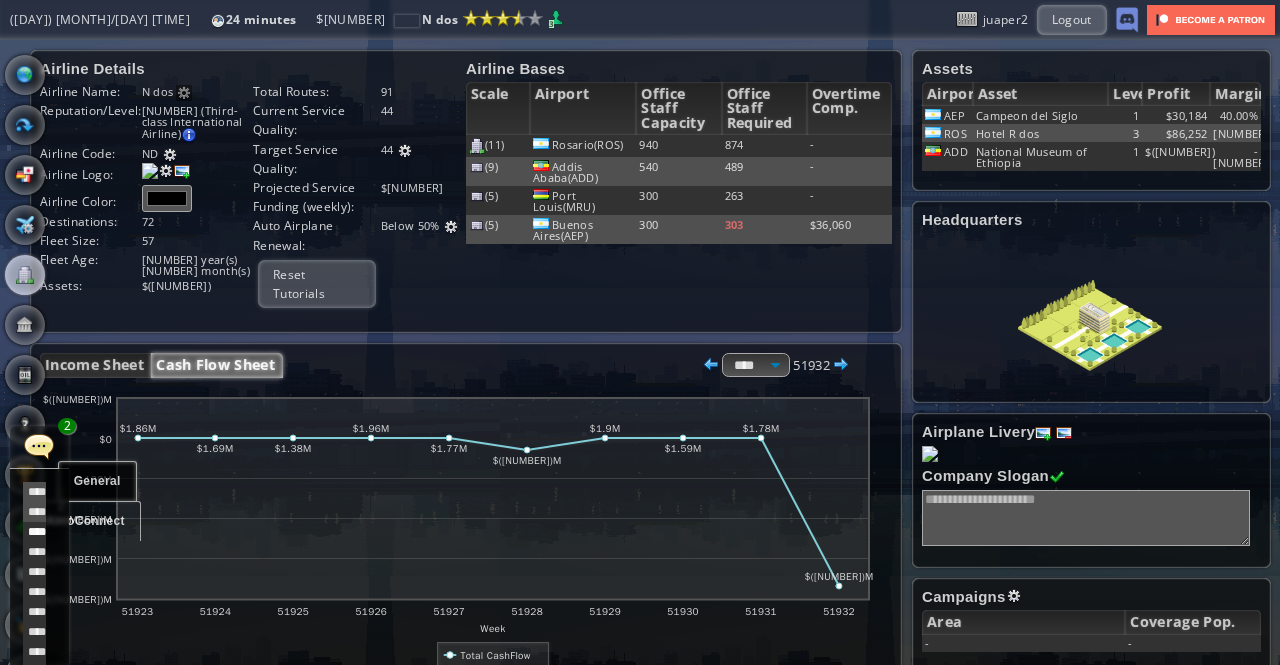 scroll, scrollTop: 400, scrollLeft: 0, axis: vertical 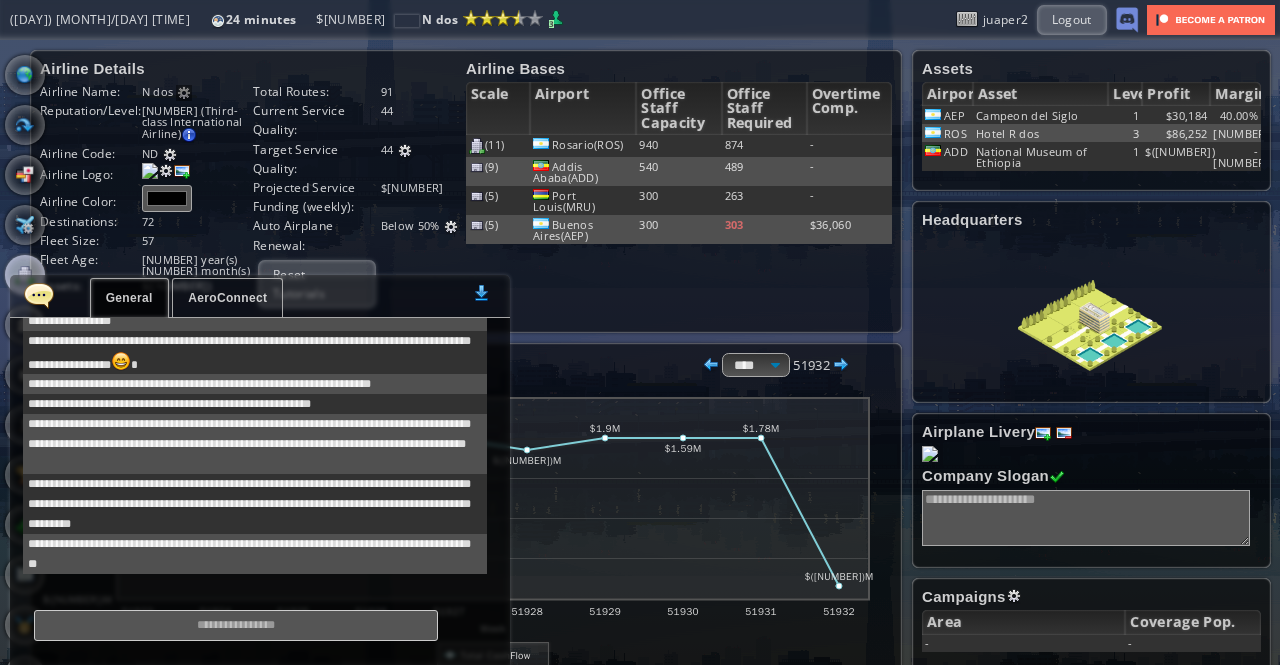 click on "AeroConnect" at bounding box center [227, 298] 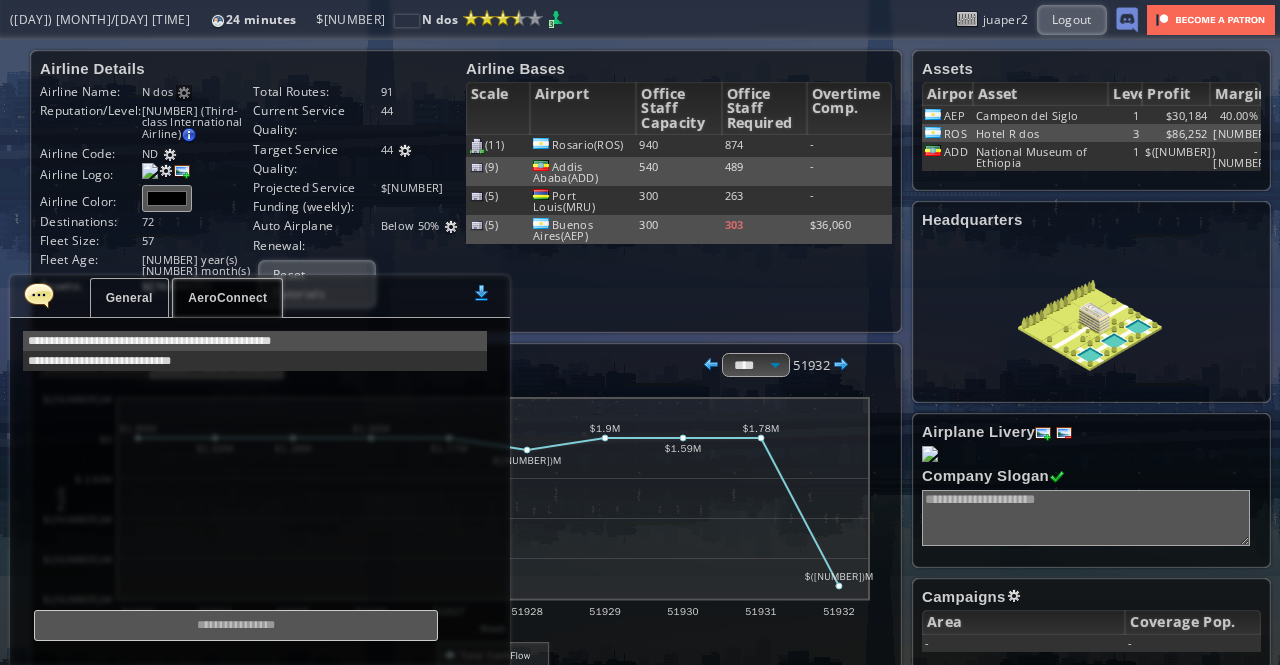 click at bounding box center [39, 295] 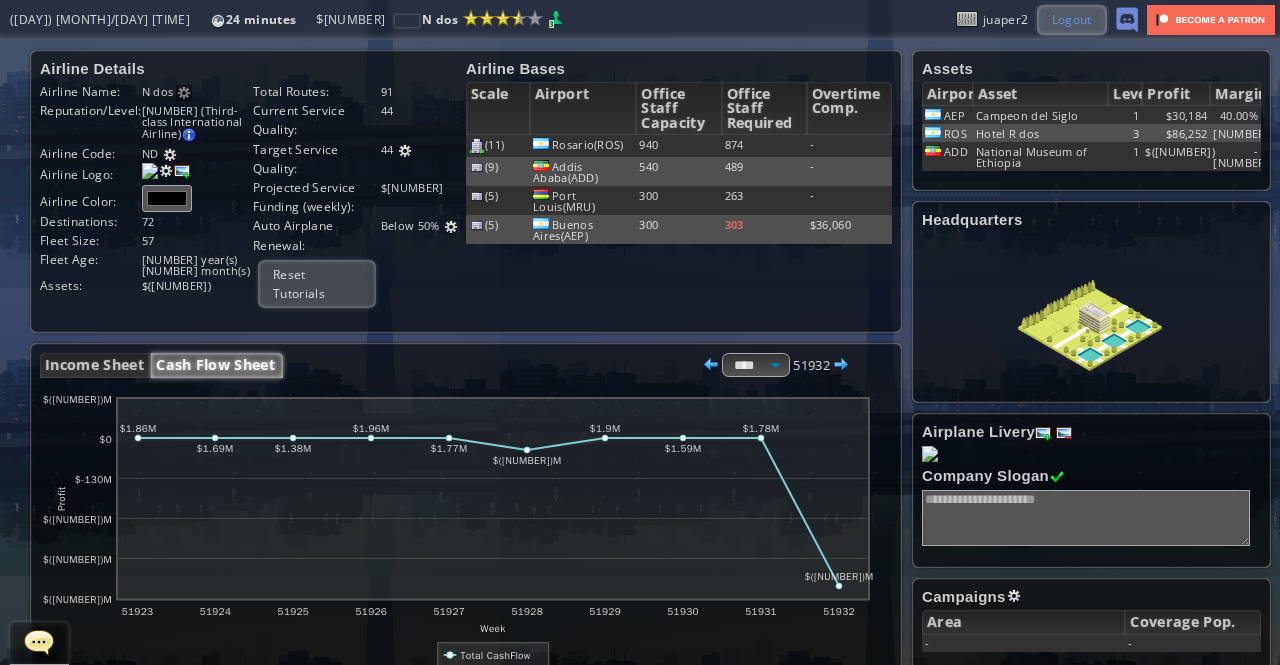 click on "Logout" at bounding box center [1072, 19] 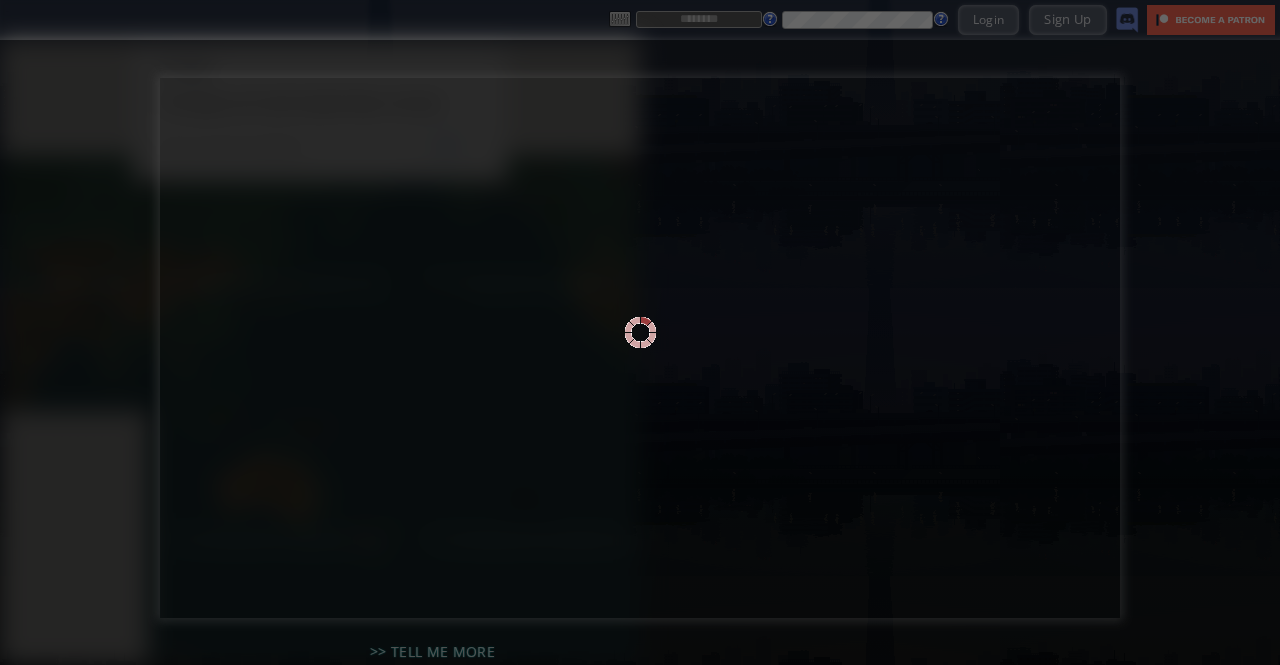 scroll, scrollTop: 0, scrollLeft: 0, axis: both 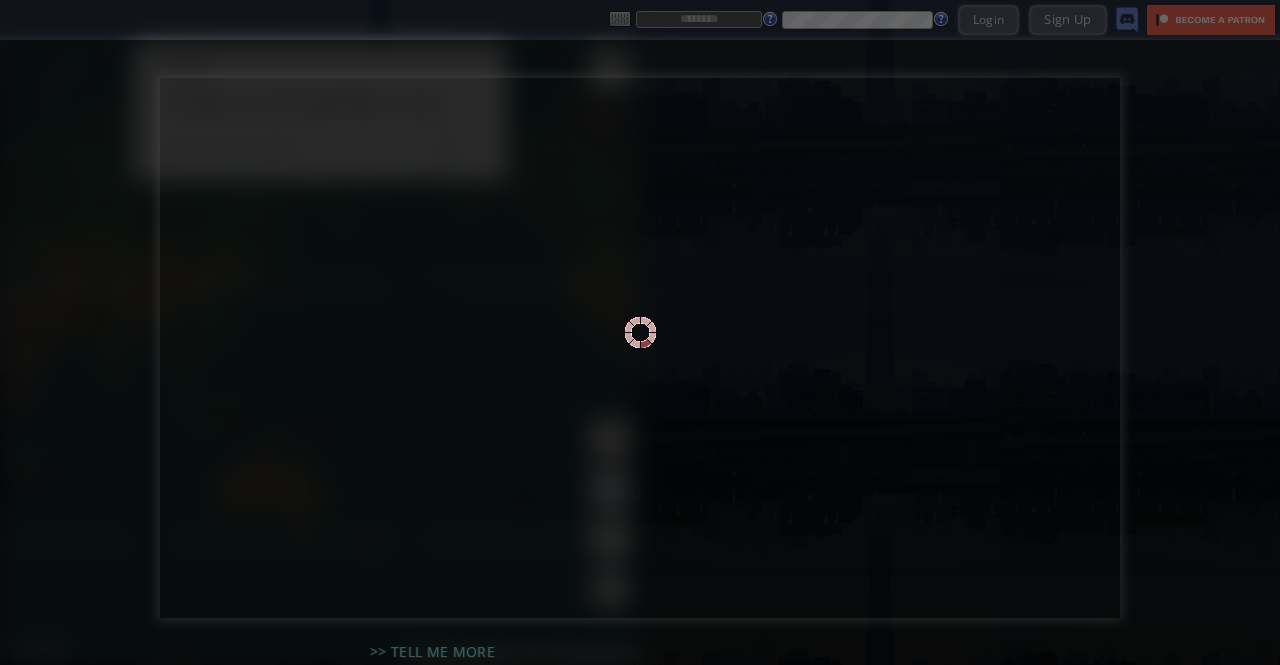 click at bounding box center [640, 332] 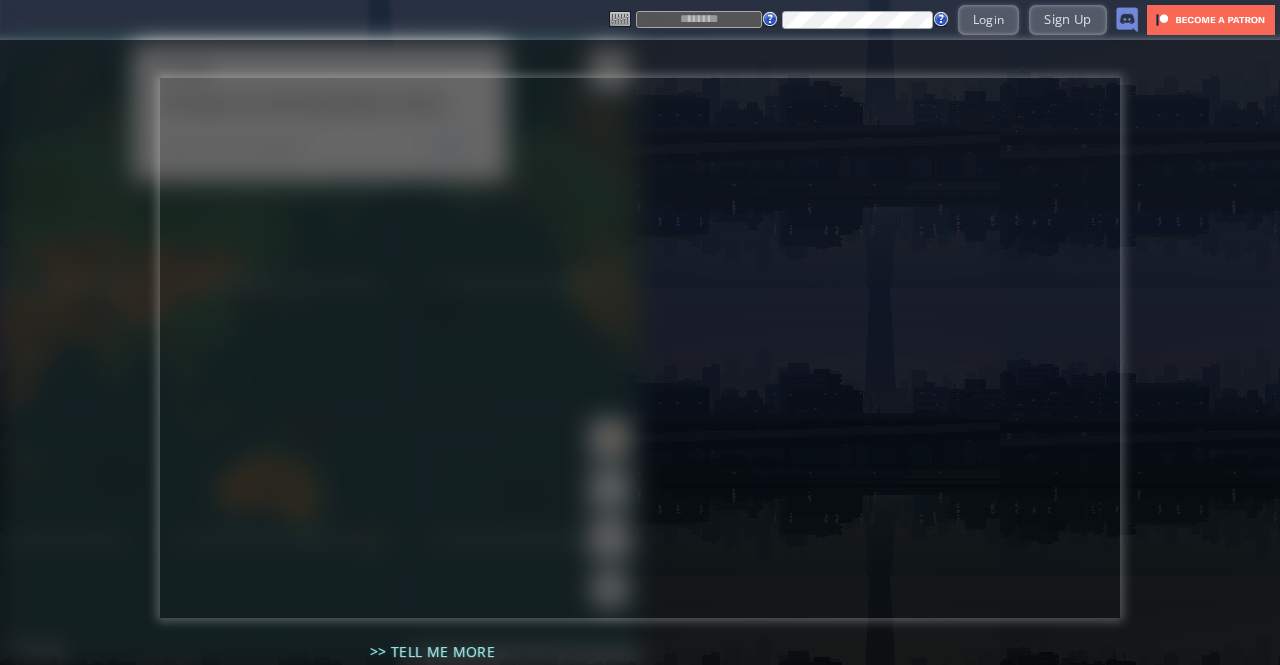 click at bounding box center (699, 19) 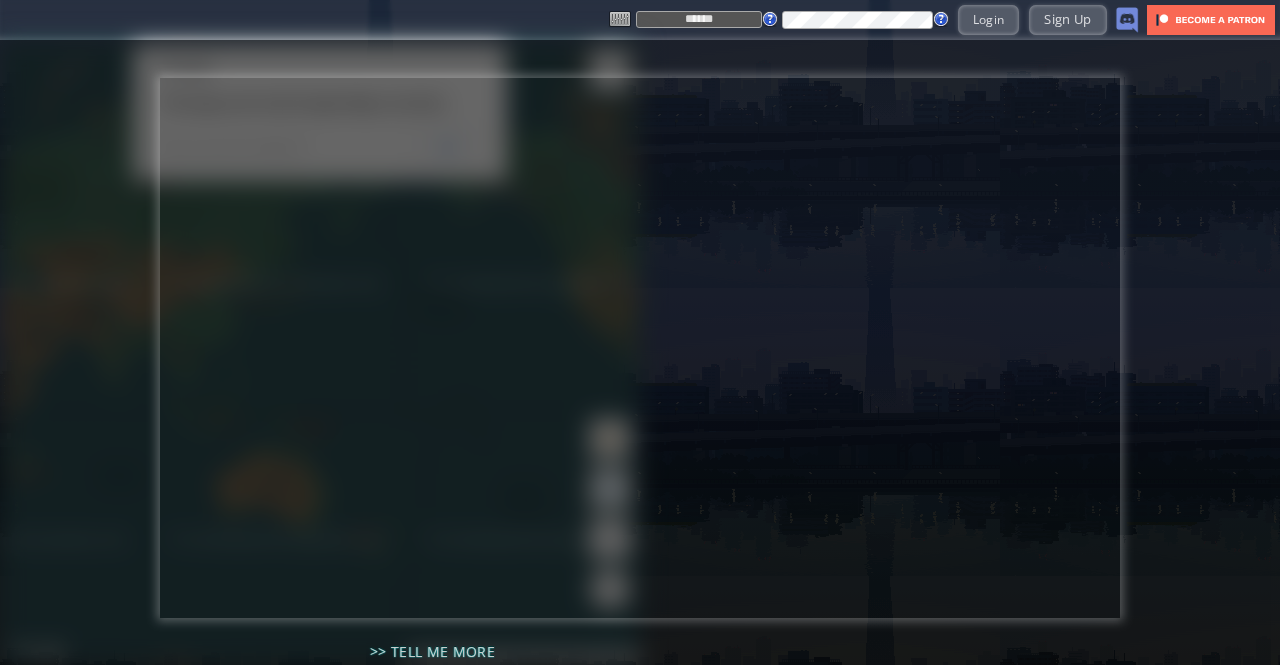 type on "******" 